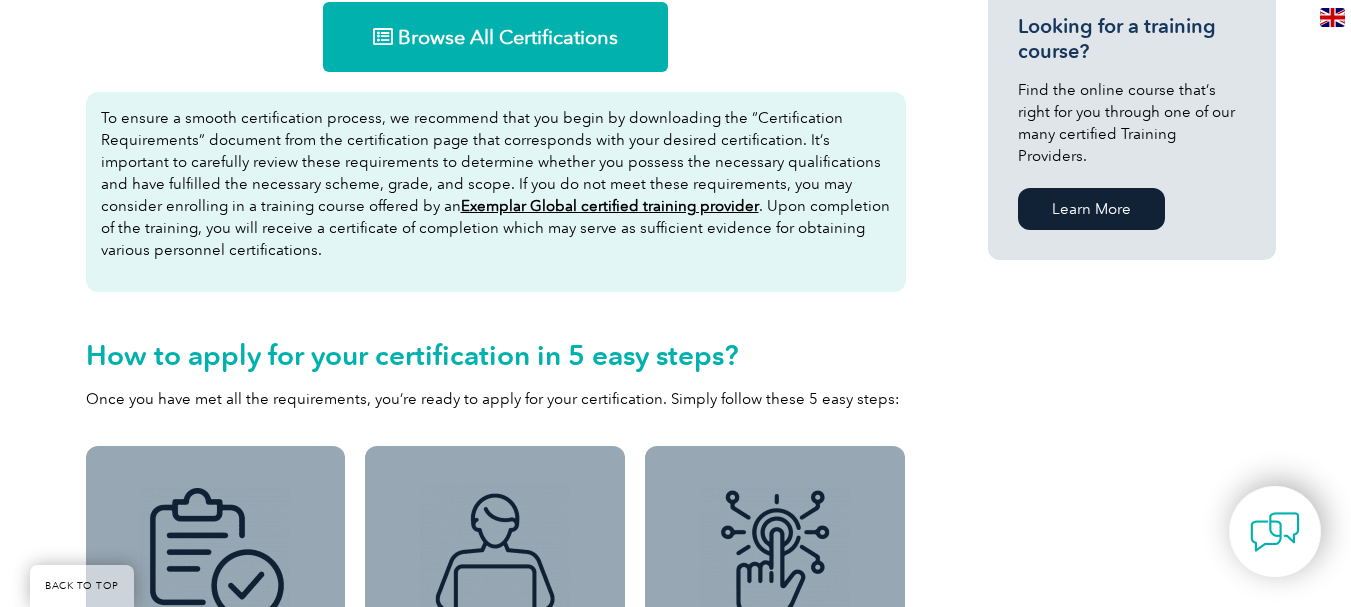 scroll, scrollTop: 1400, scrollLeft: 0, axis: vertical 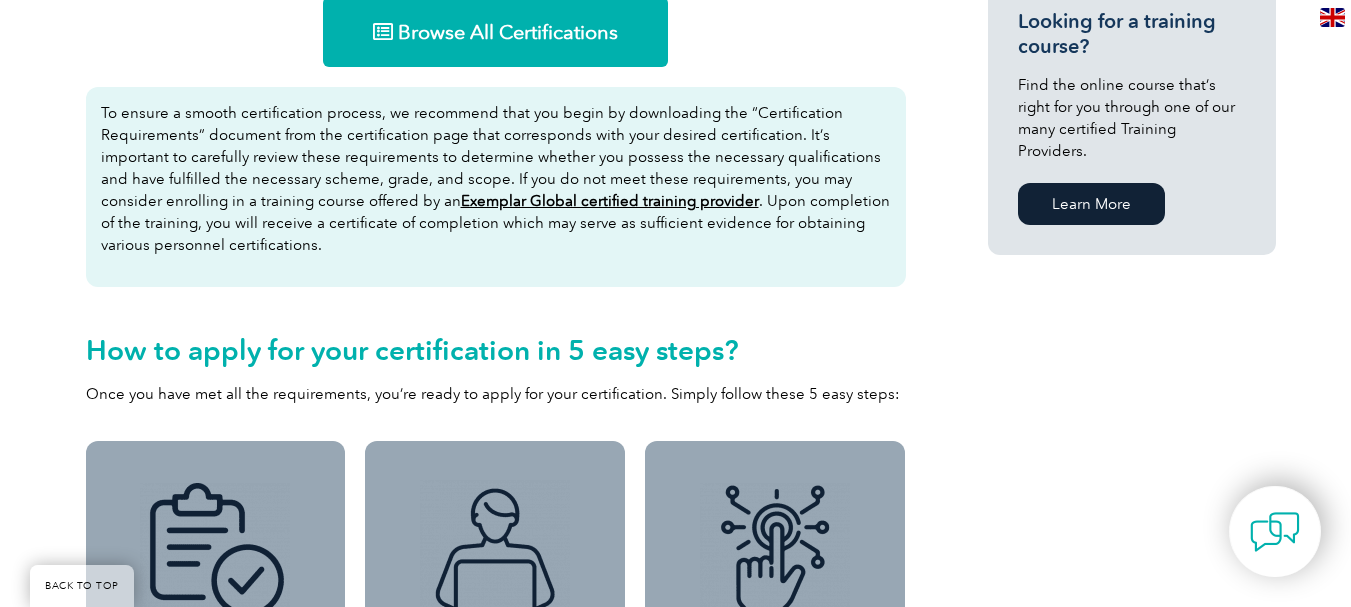 click on "Browse All Certifications" at bounding box center (508, 32) 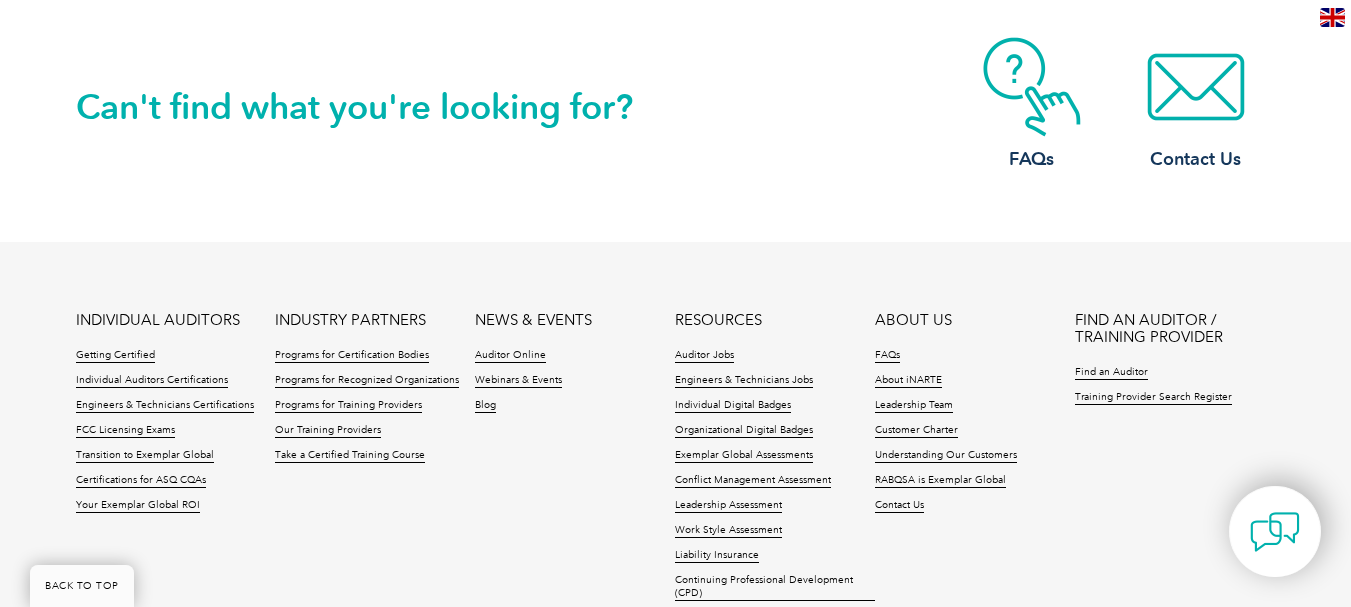 scroll, scrollTop: 3380, scrollLeft: 0, axis: vertical 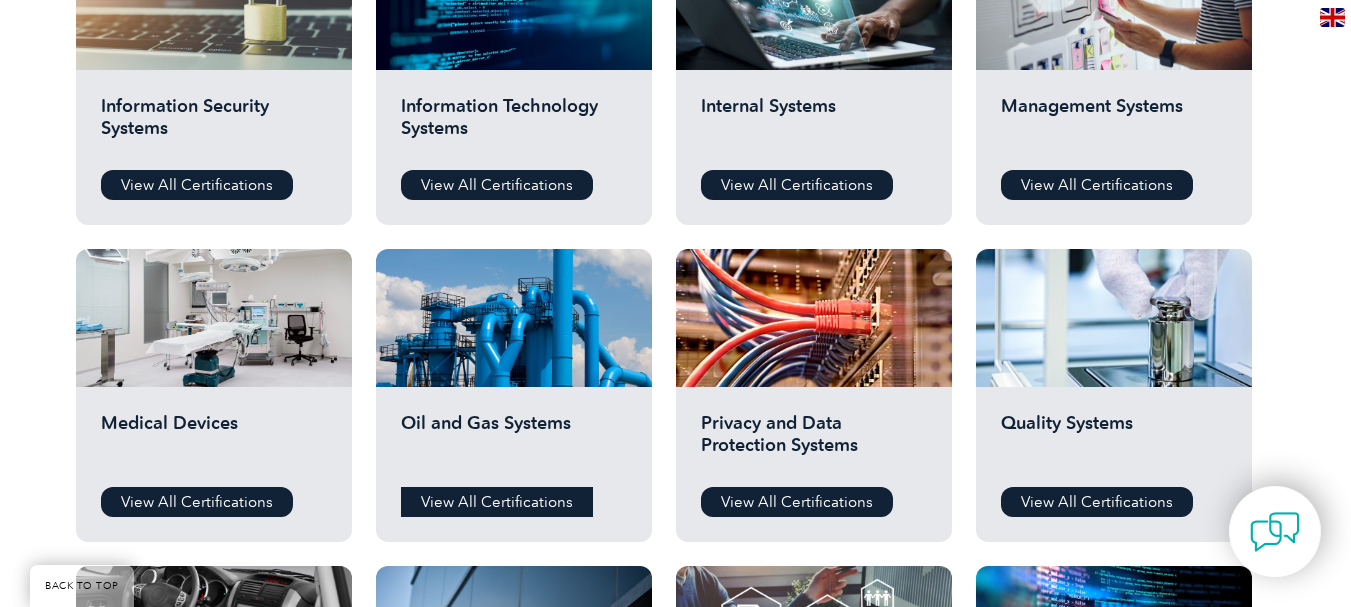 click on "View All Certifications" at bounding box center [497, 502] 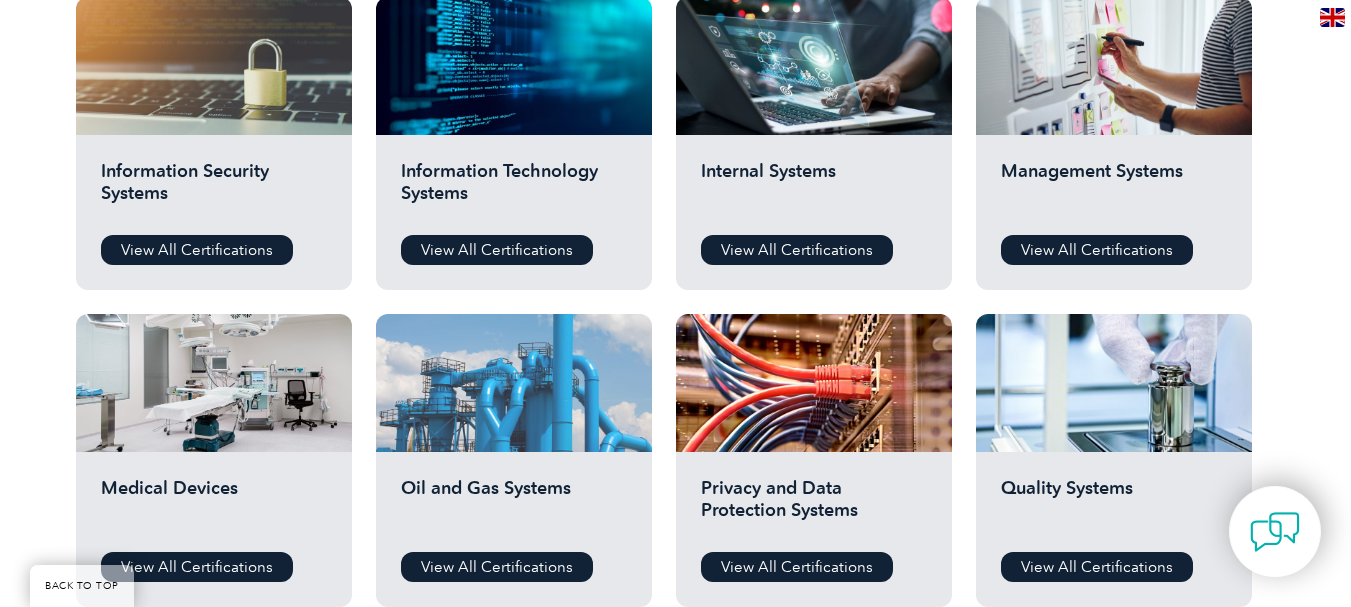 scroll, scrollTop: 1043, scrollLeft: 0, axis: vertical 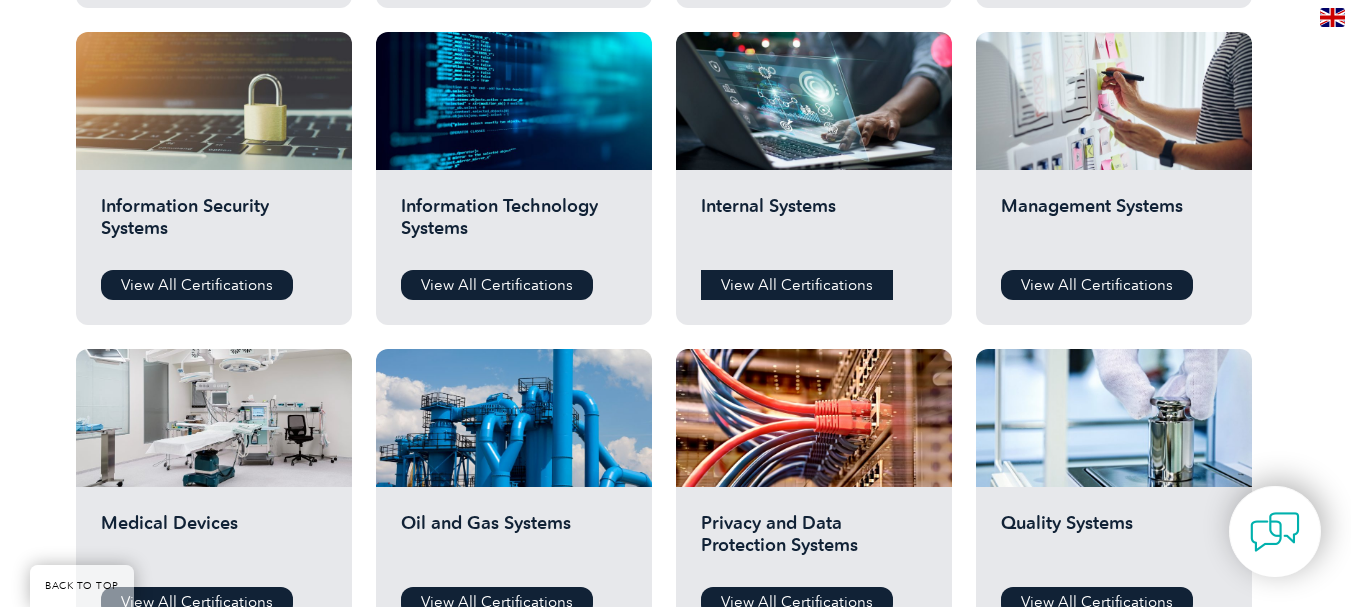 click on "View All Certifications" at bounding box center (797, 285) 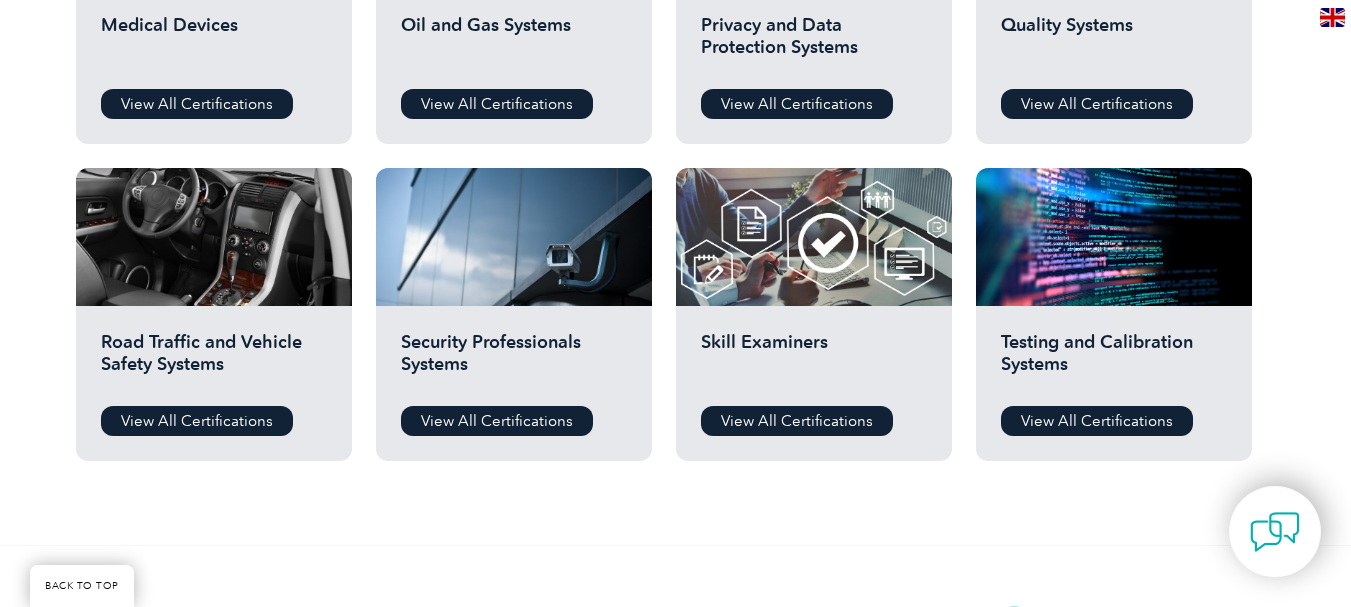 scroll, scrollTop: 1543, scrollLeft: 0, axis: vertical 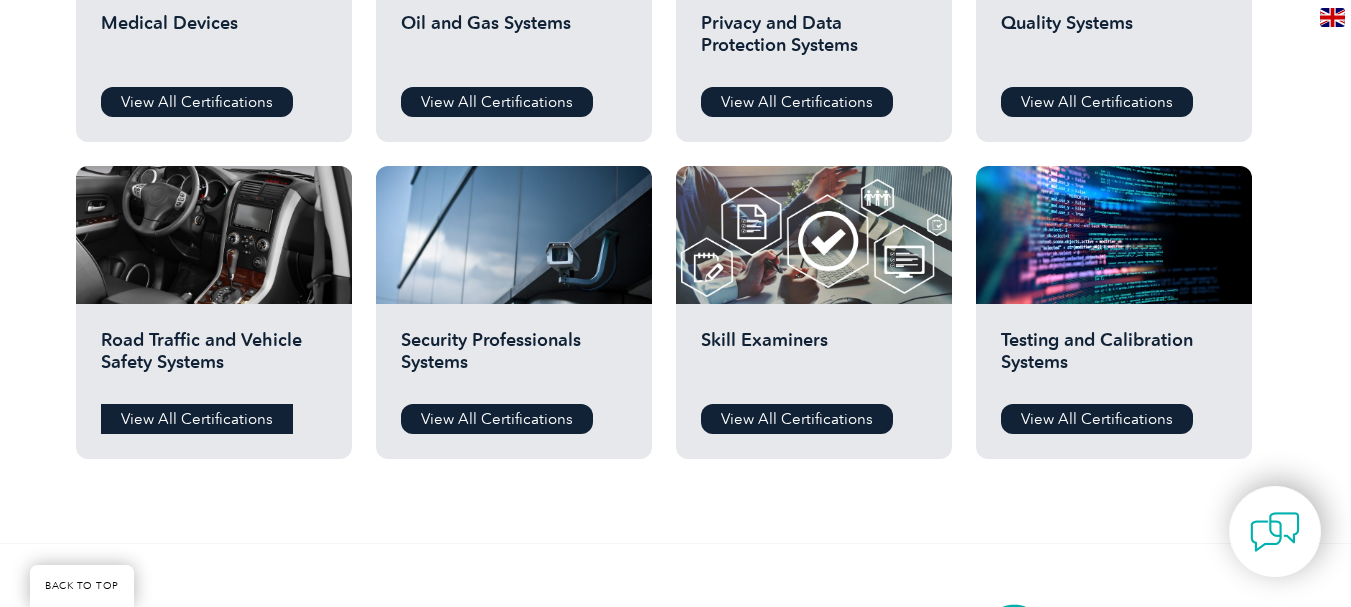 click on "View All Certifications" at bounding box center [197, 419] 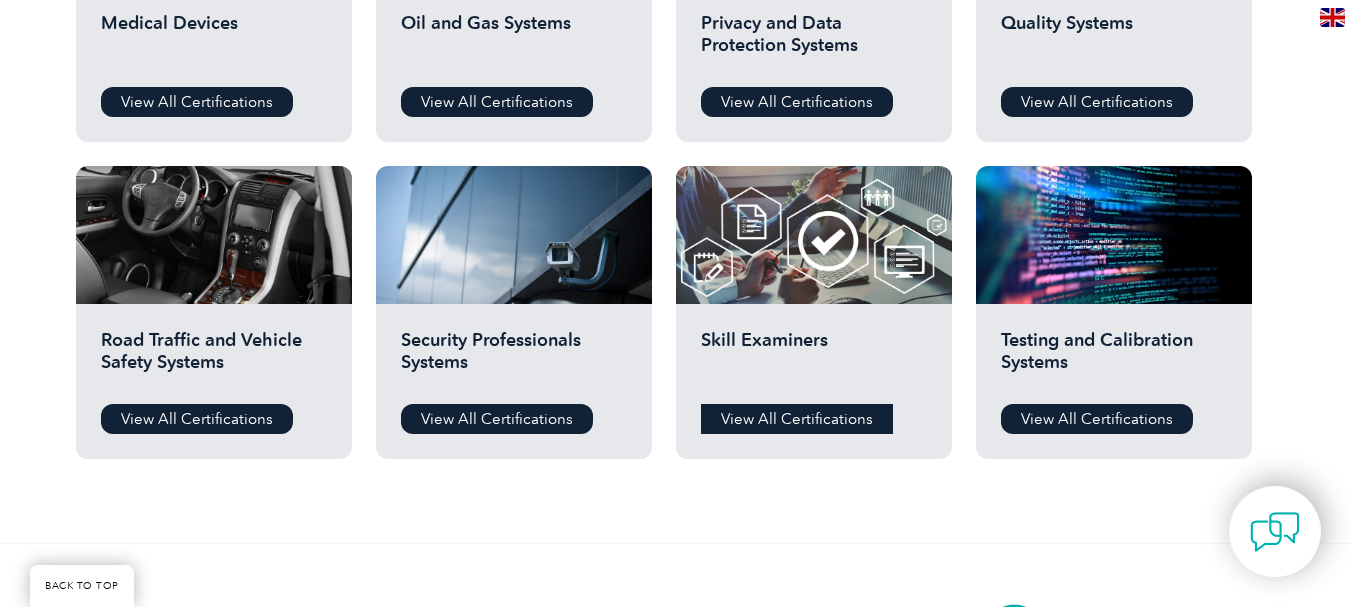 click on "View All Certifications" at bounding box center (797, 419) 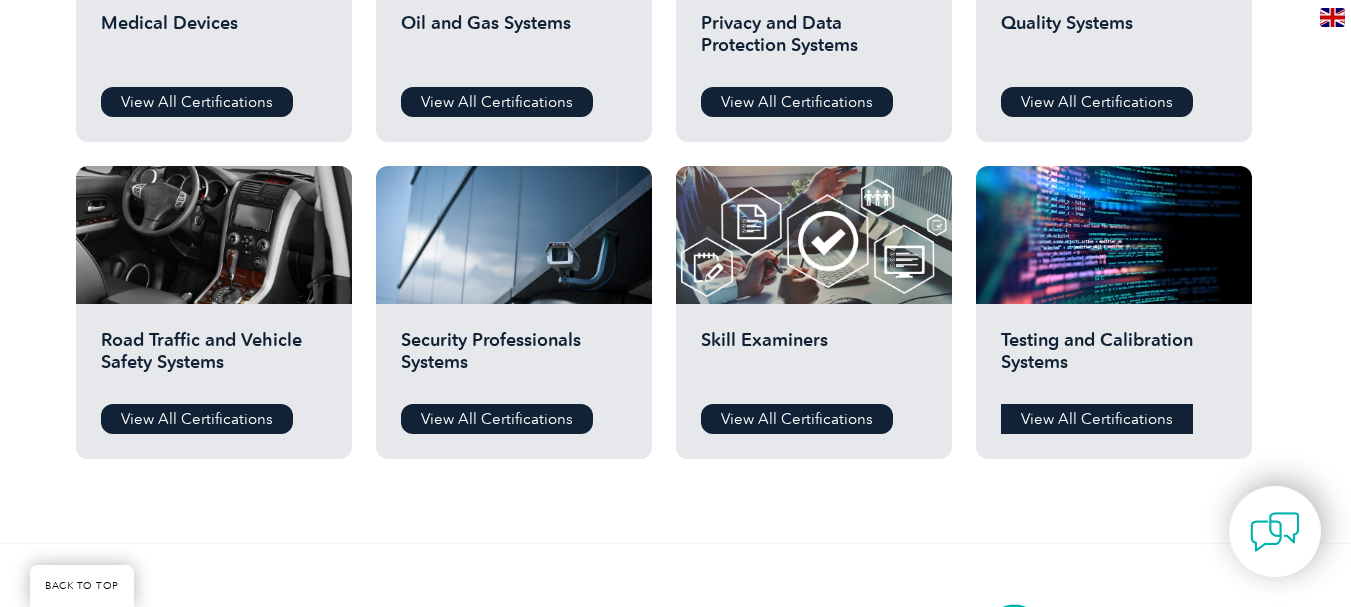 click on "View All Certifications" at bounding box center [1097, 419] 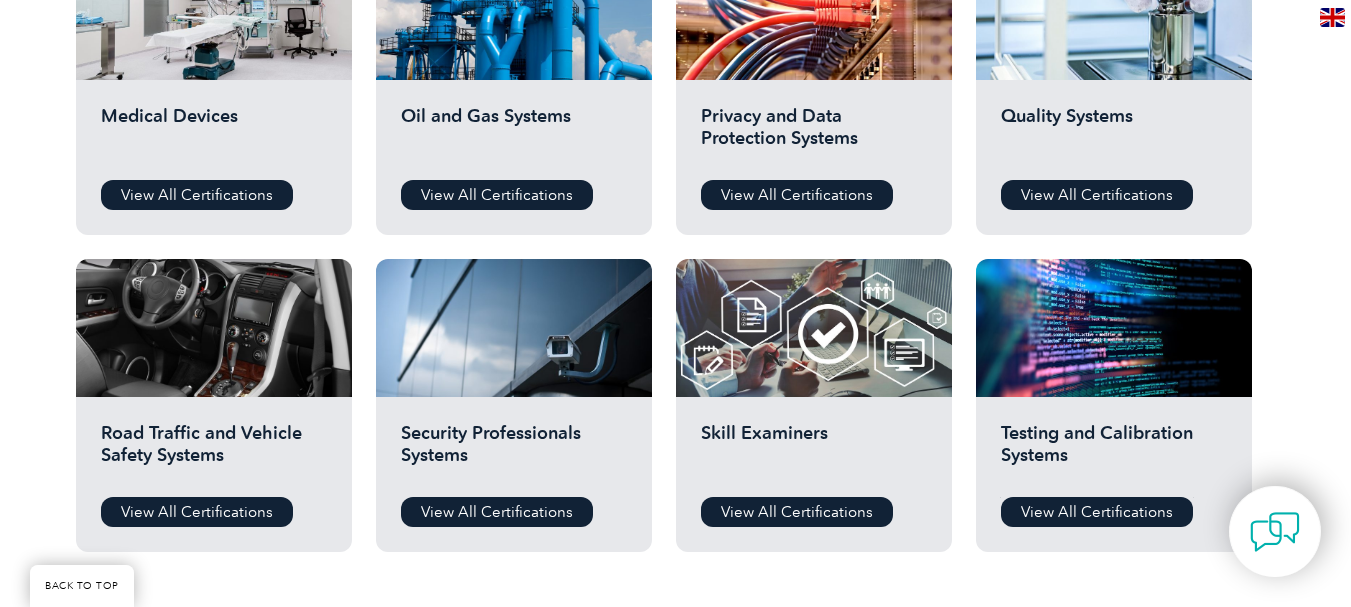 scroll, scrollTop: 1343, scrollLeft: 0, axis: vertical 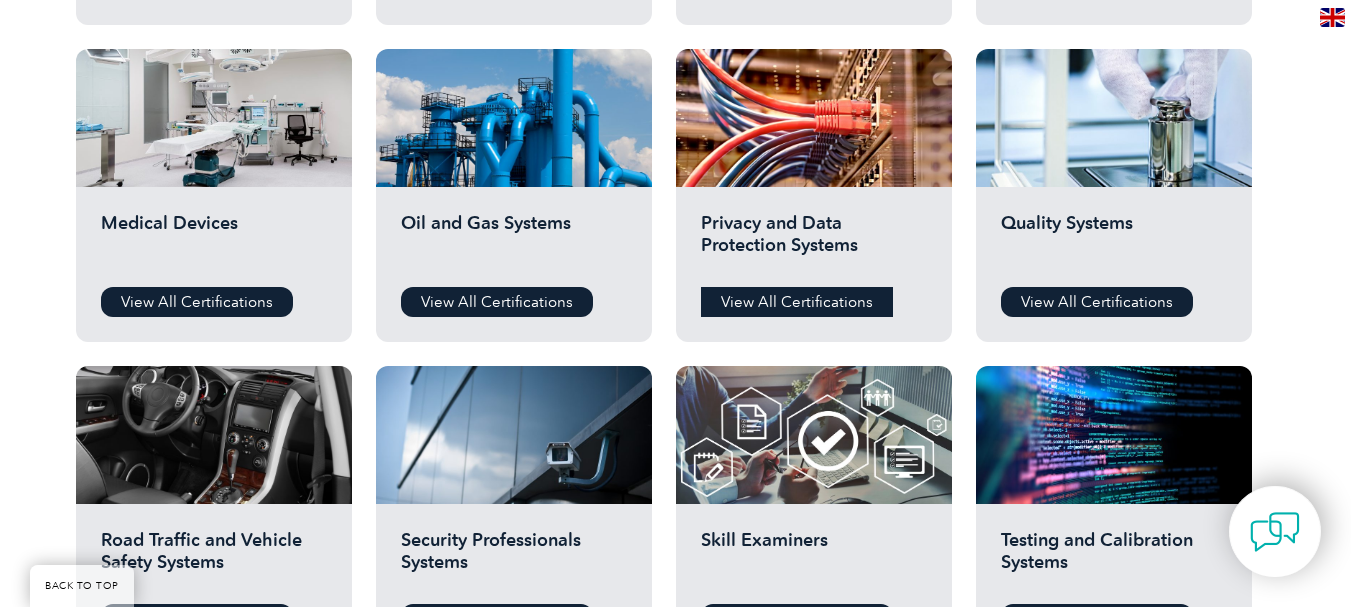 click on "View All Certifications" at bounding box center (797, 302) 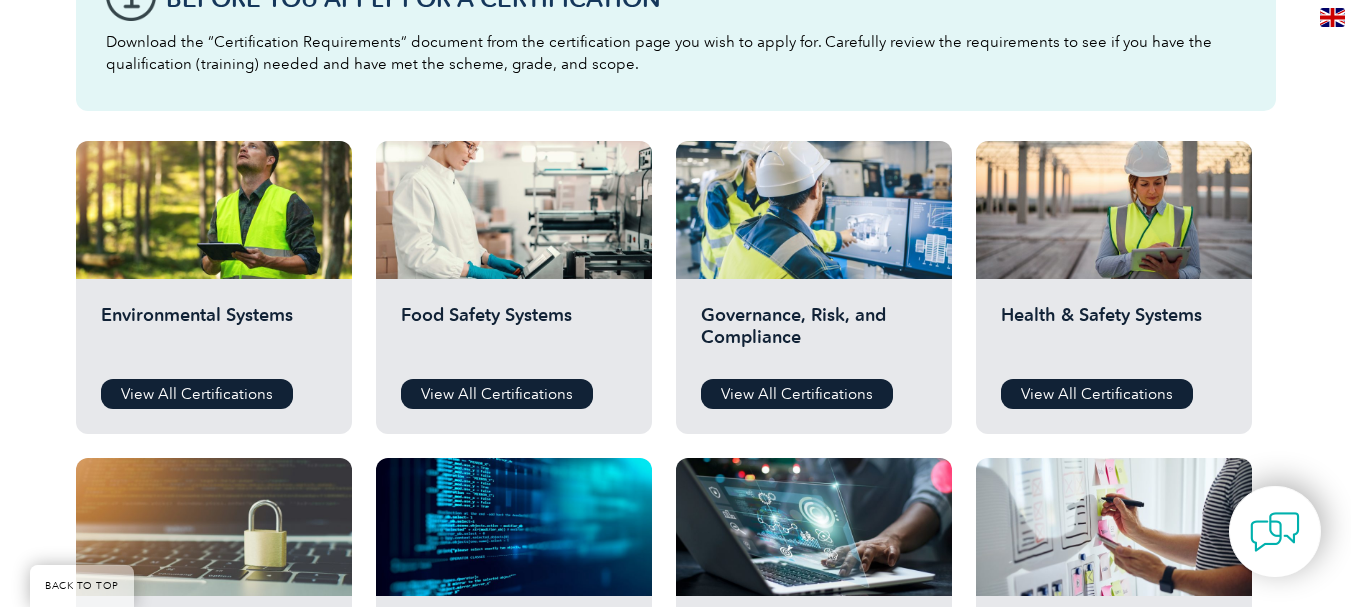 scroll, scrollTop: 643, scrollLeft: 0, axis: vertical 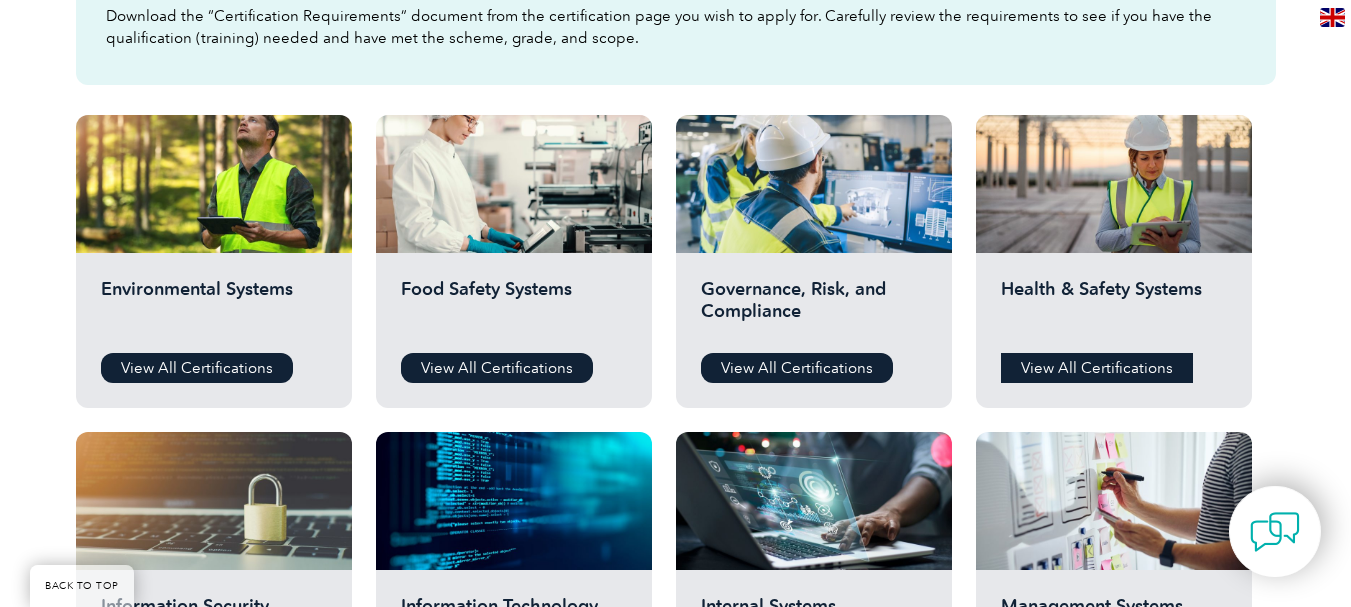 click on "View All Certifications" at bounding box center (1097, 368) 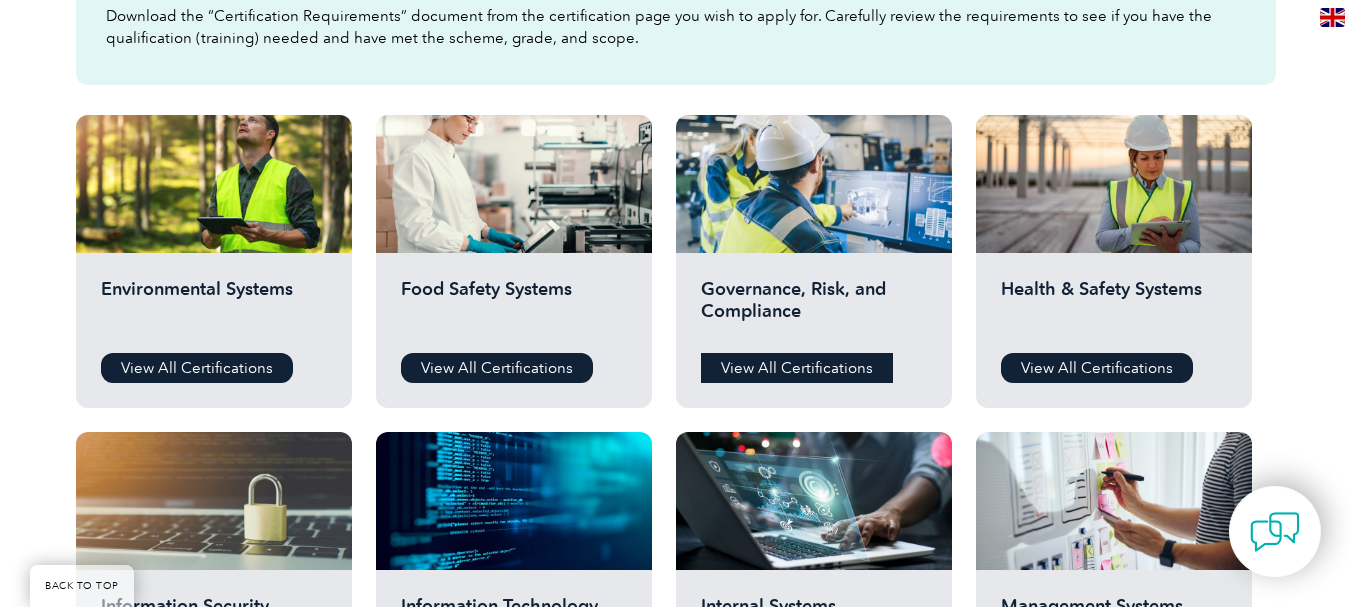 click on "View All Certifications" at bounding box center (797, 368) 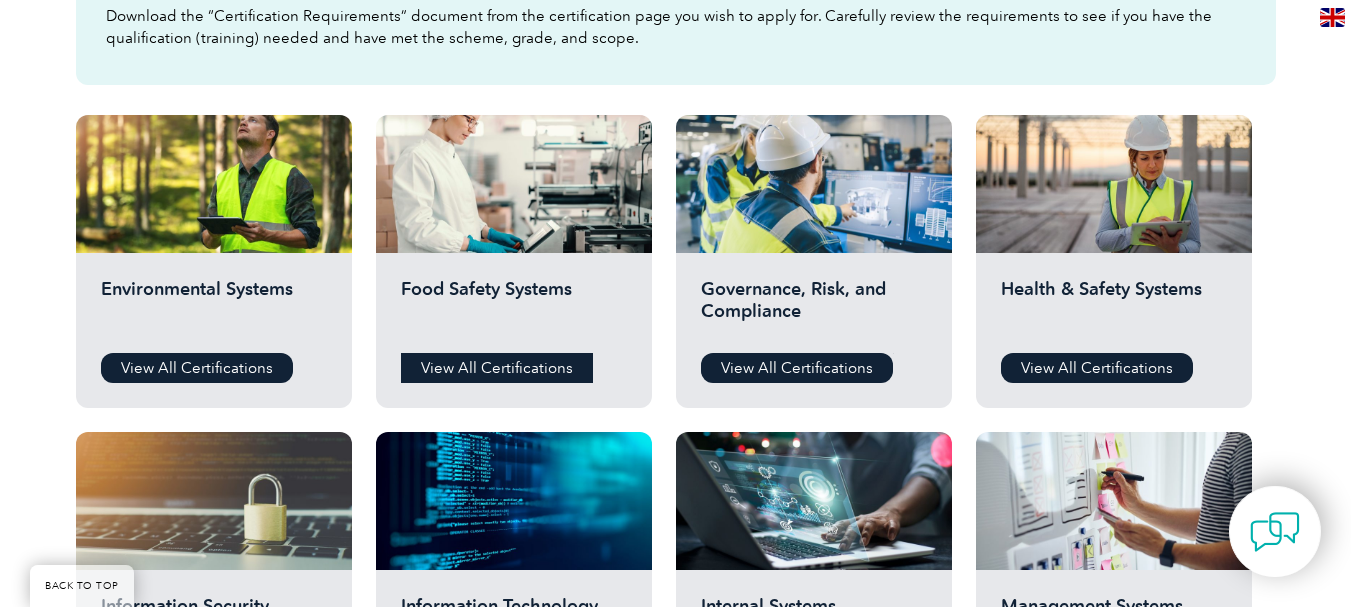 click on "View All Certifications" at bounding box center (497, 368) 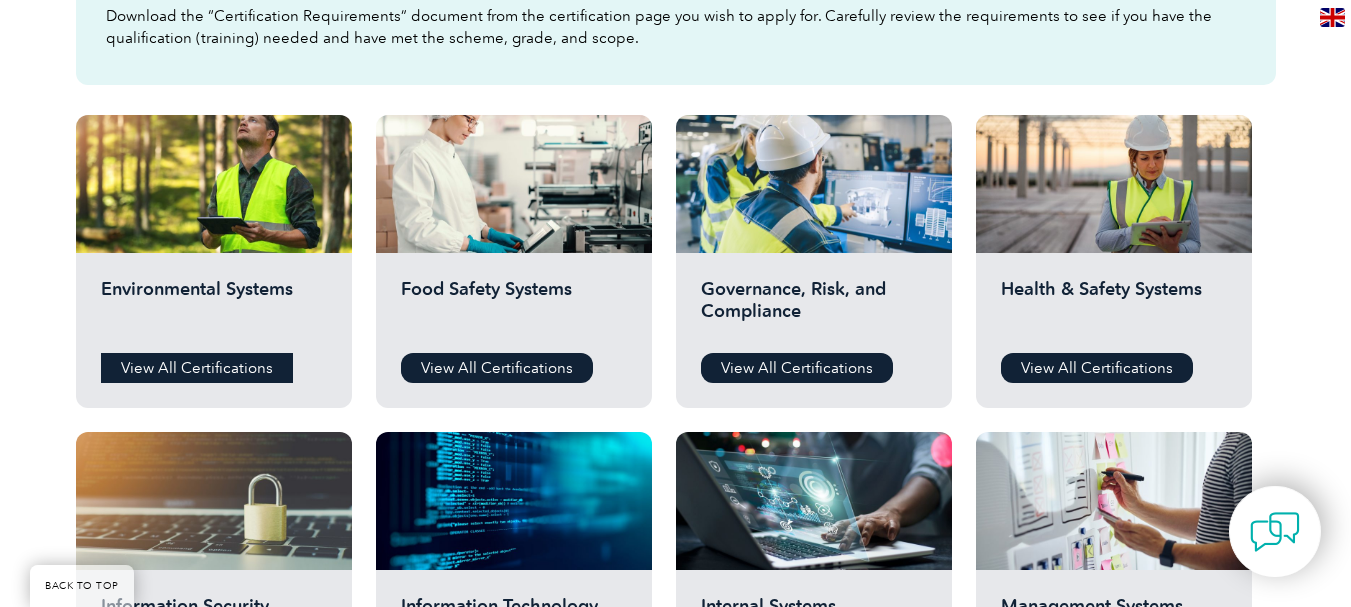 click on "View All Certifications" at bounding box center (197, 368) 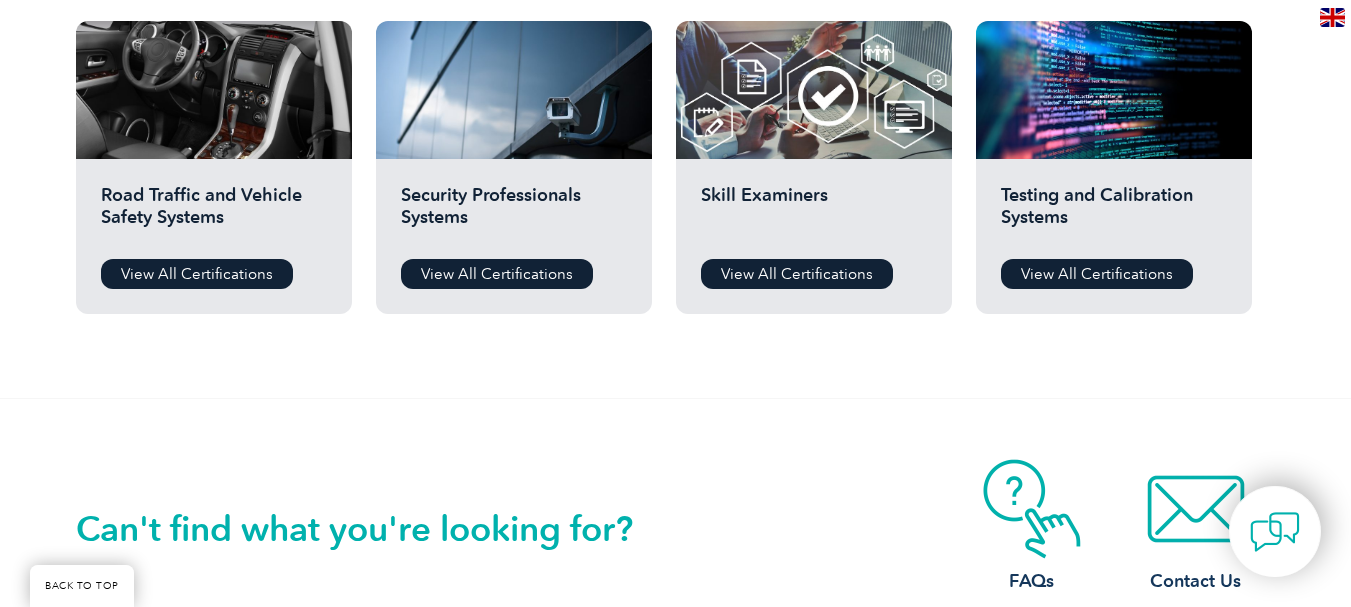 scroll, scrollTop: 1743, scrollLeft: 0, axis: vertical 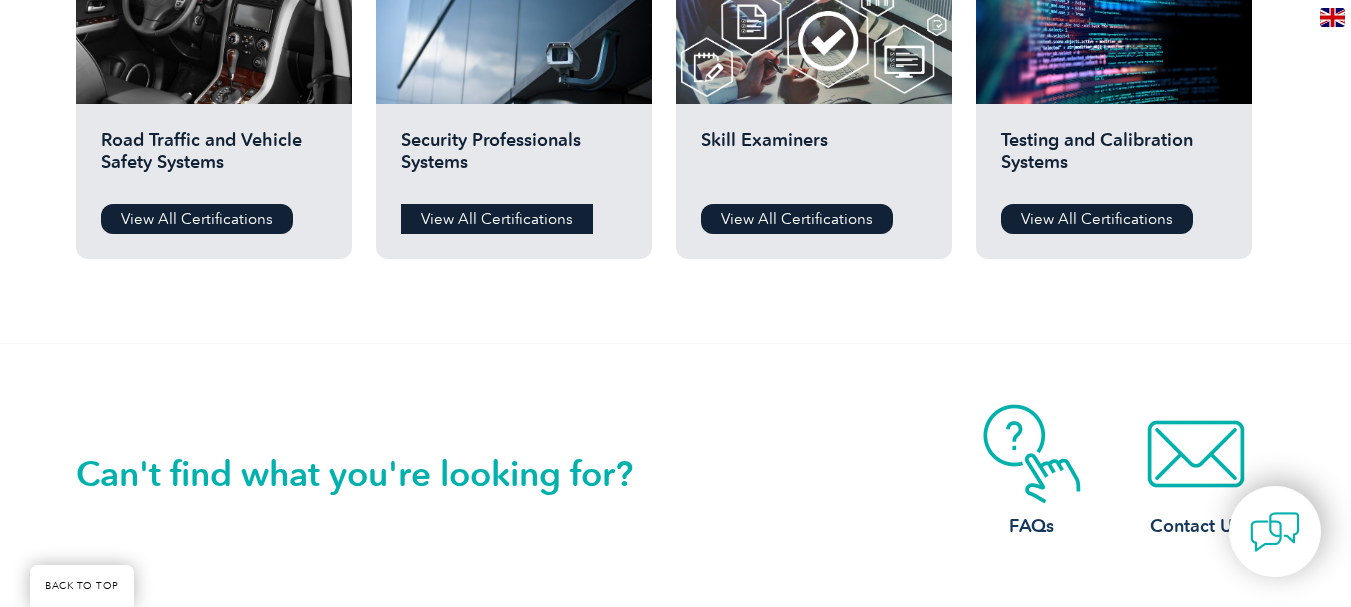 click on "View All Certifications" at bounding box center [497, 219] 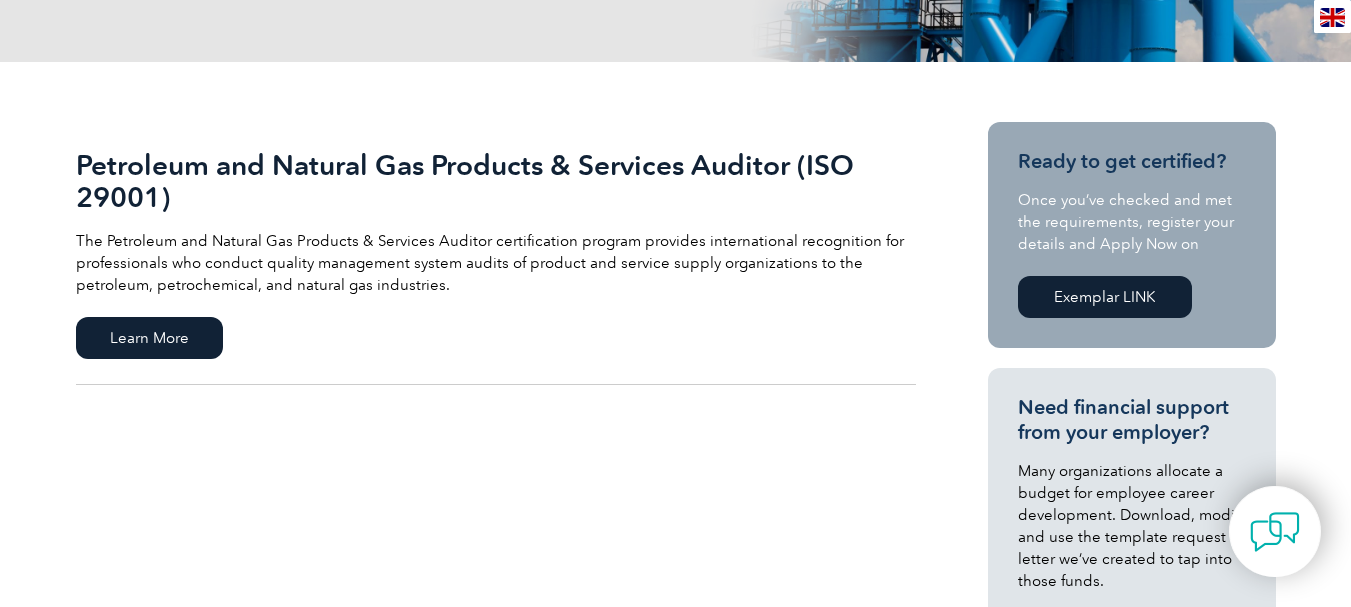 scroll, scrollTop: 400, scrollLeft: 0, axis: vertical 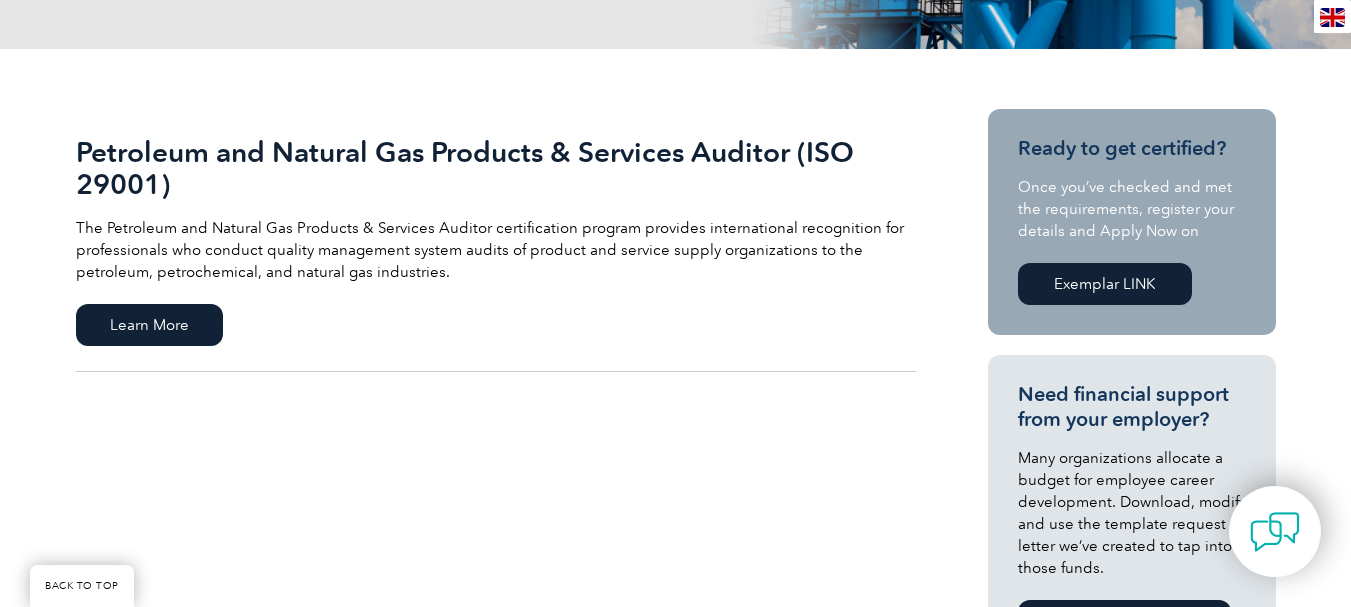 click on "Petroleum and Natural Gas Products & Services Auditor (ISO 29001)" at bounding box center [496, 168] 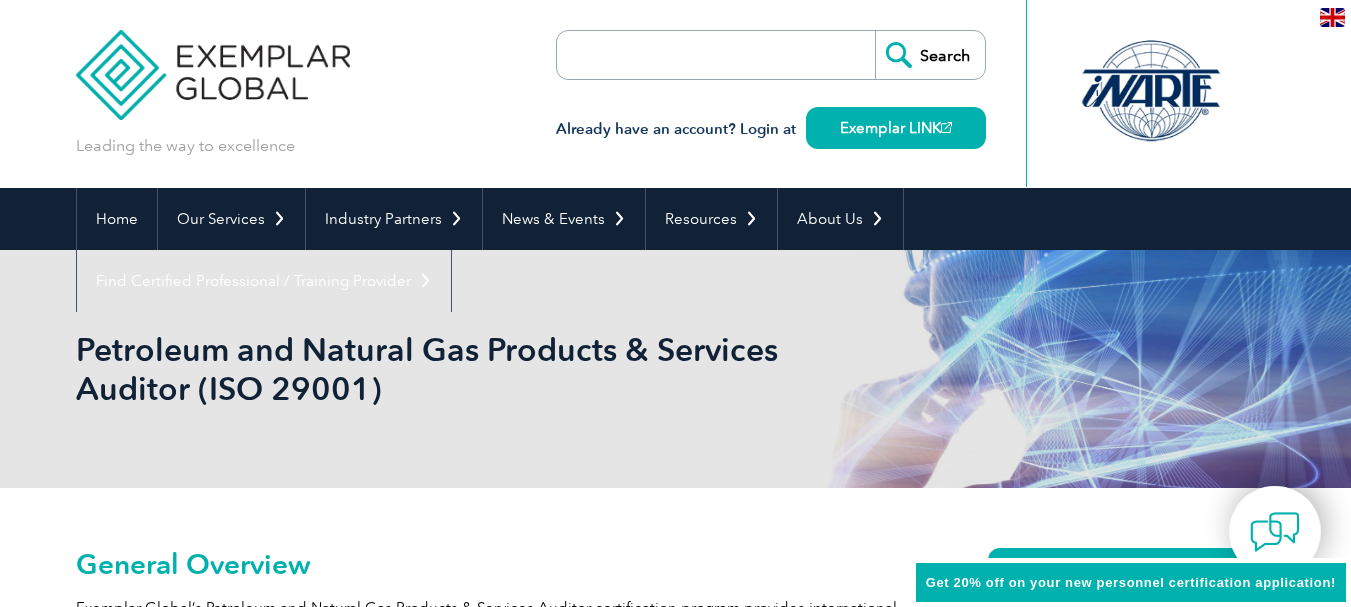 scroll, scrollTop: 142, scrollLeft: 0, axis: vertical 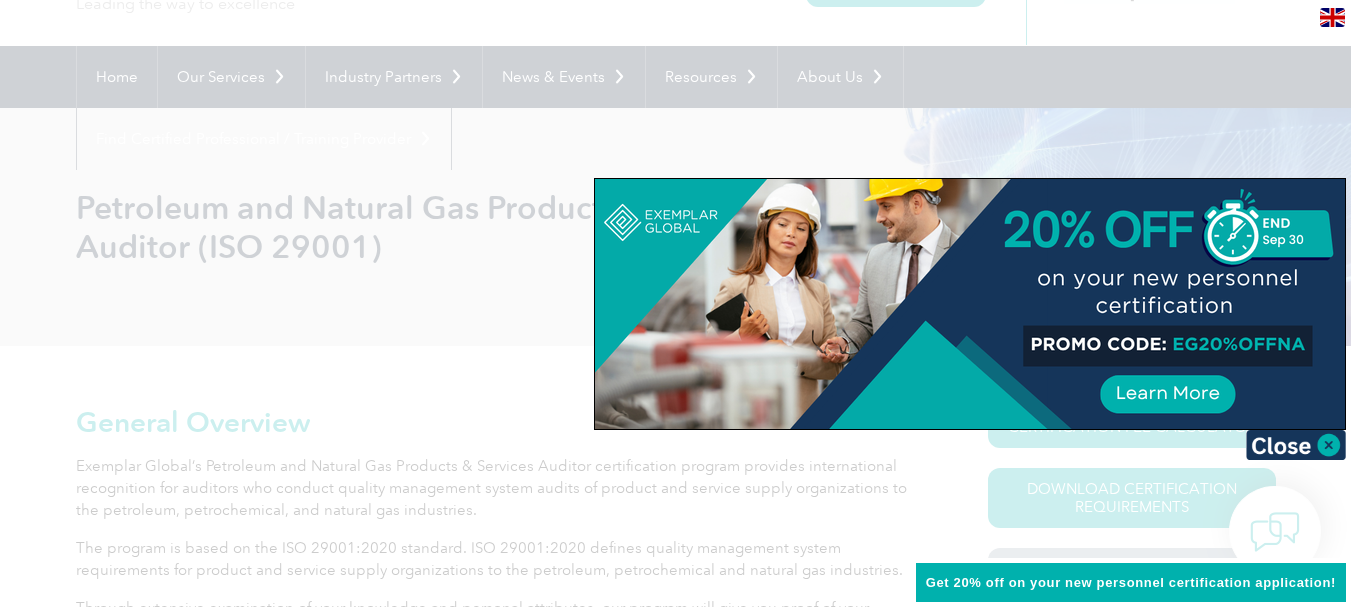 click at bounding box center [675, 303] 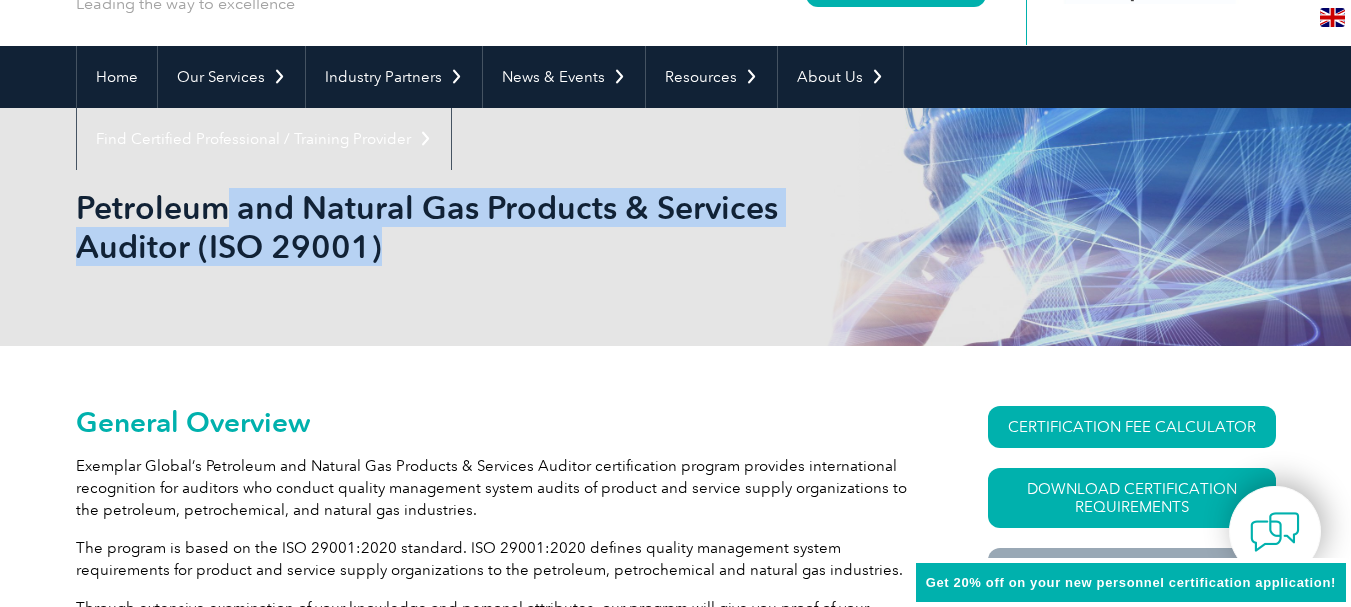 drag, startPoint x: 64, startPoint y: 189, endPoint x: 218, endPoint y: 209, distance: 155.29327 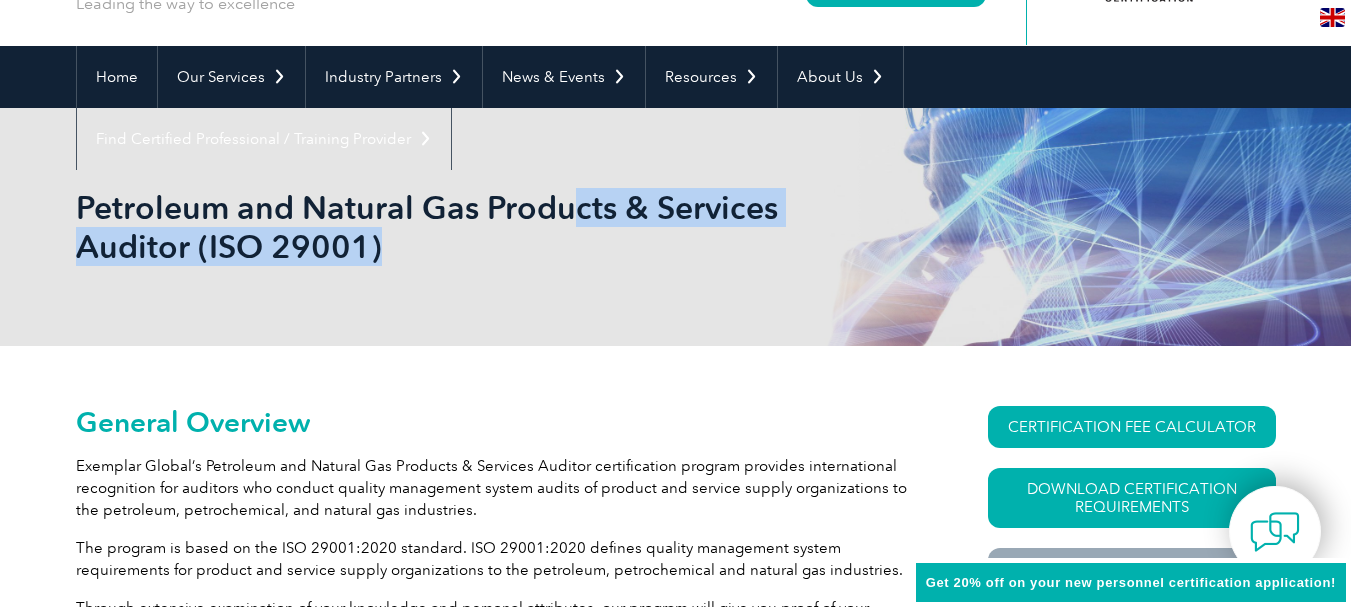 drag, startPoint x: 66, startPoint y: 207, endPoint x: 436, endPoint y: 210, distance: 370.01218 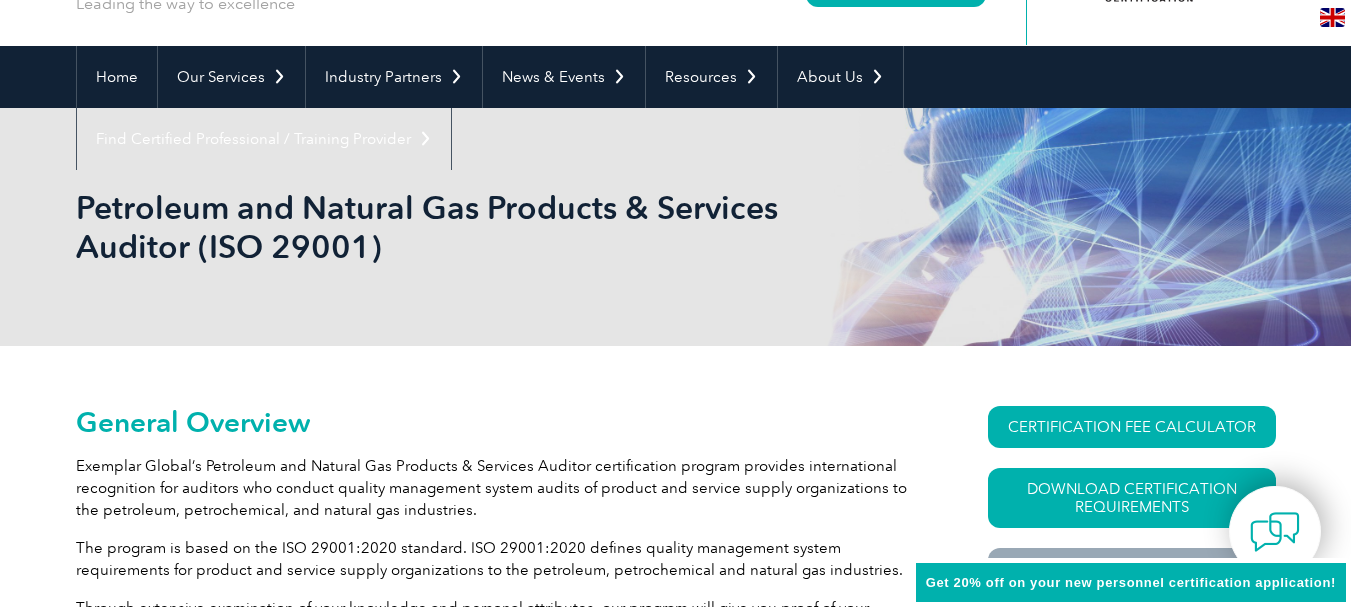 click on "Petroleum and Natural Gas Products & Services Auditor (ISO 29001)" at bounding box center [460, 227] 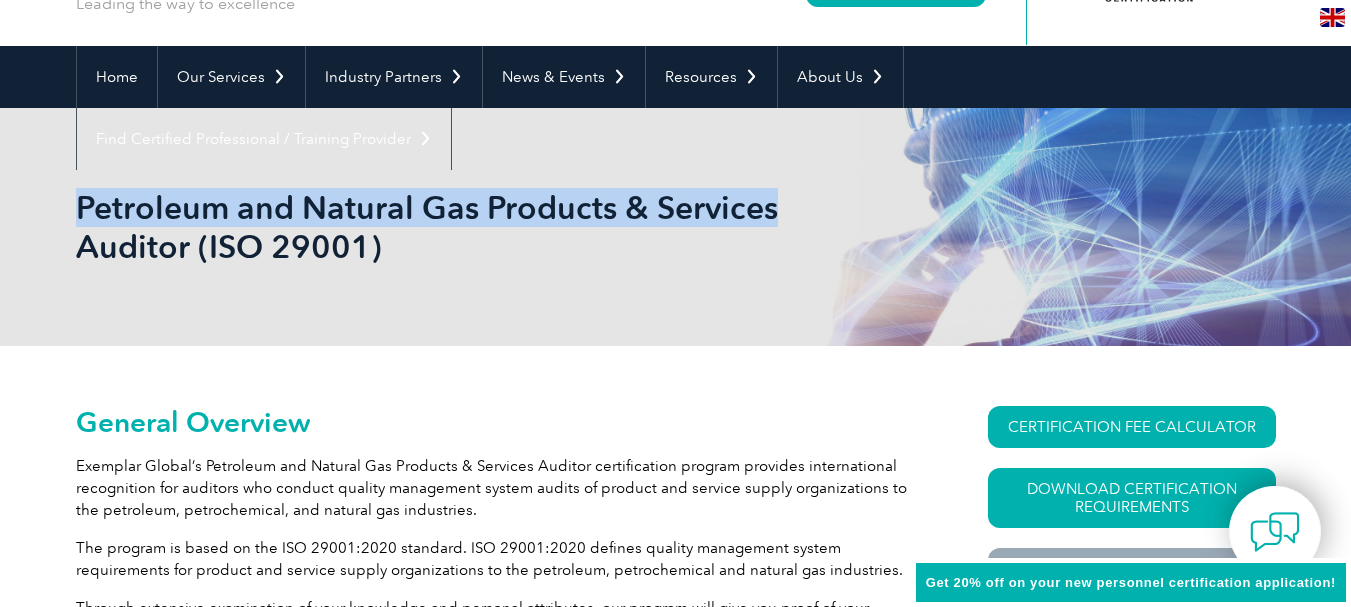 drag, startPoint x: 767, startPoint y: 213, endPoint x: 75, endPoint y: 195, distance: 692.2341 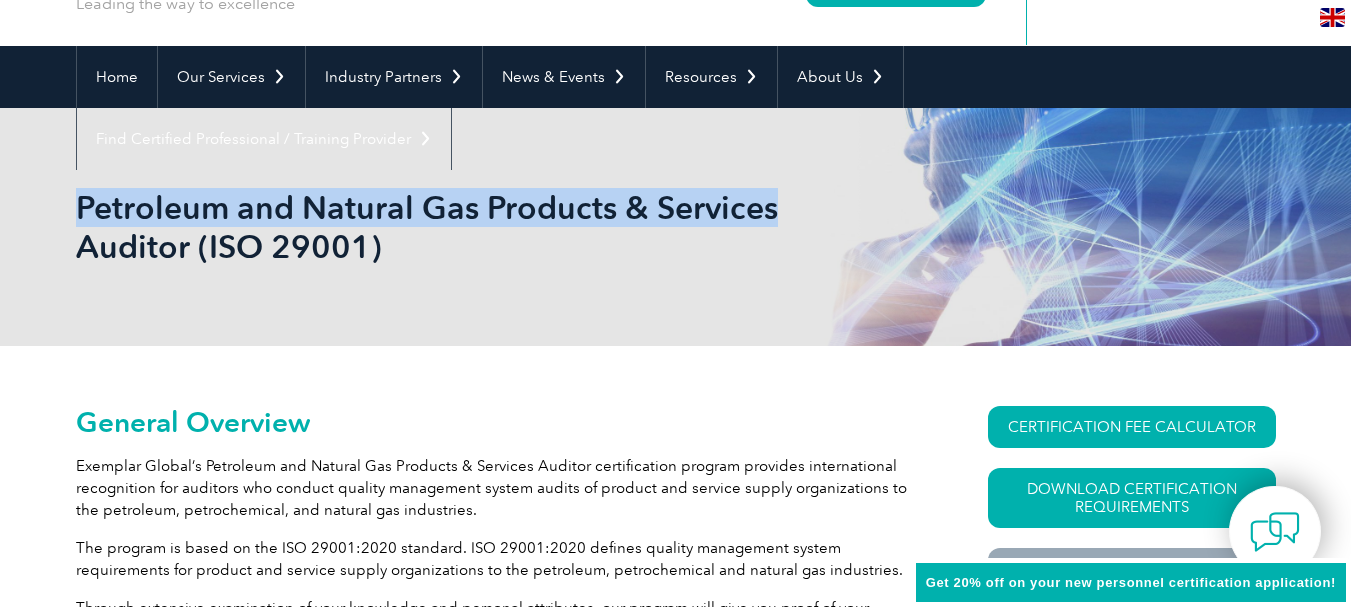 copy on "Petroleum and Natural Gas Products & Services" 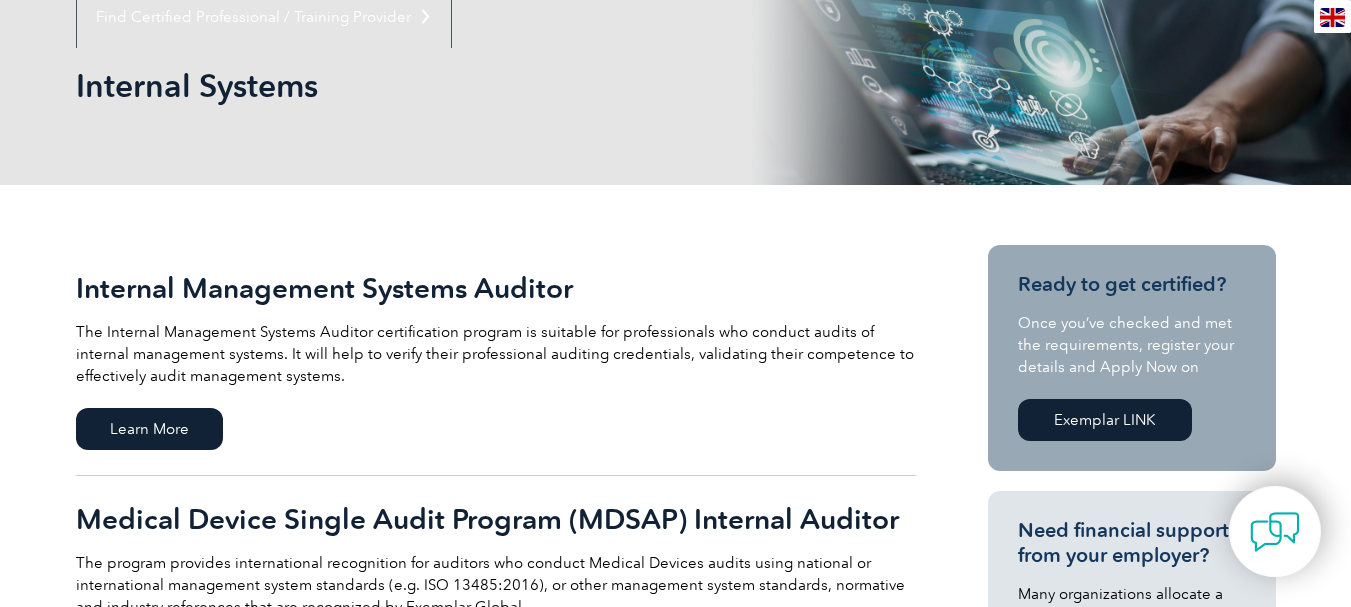 scroll, scrollTop: 100, scrollLeft: 0, axis: vertical 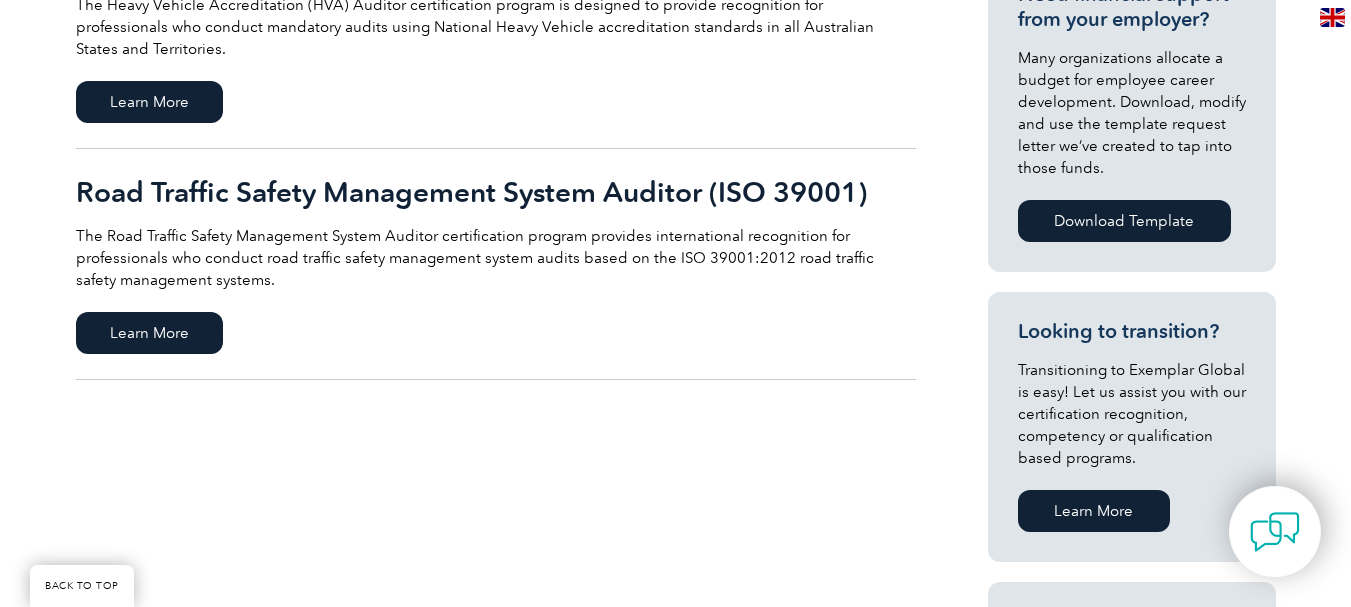 click on "Road Traffic Safety Management System Auditor (ISO 39001)" at bounding box center [496, 192] 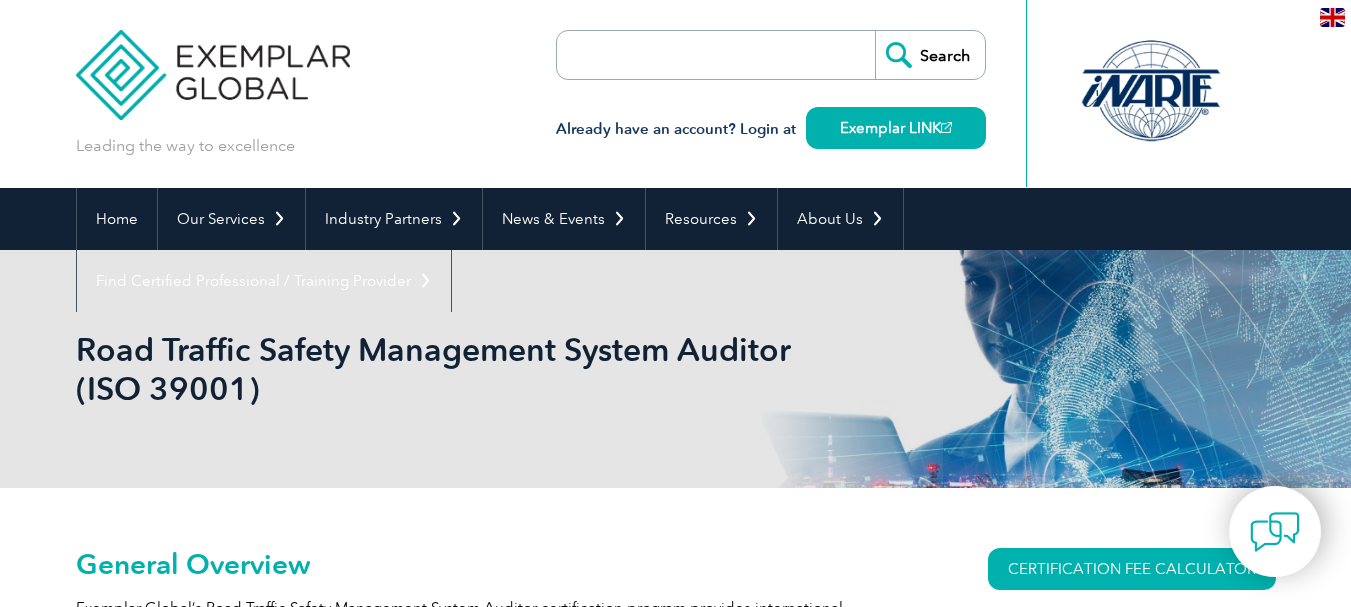 scroll, scrollTop: 0, scrollLeft: 0, axis: both 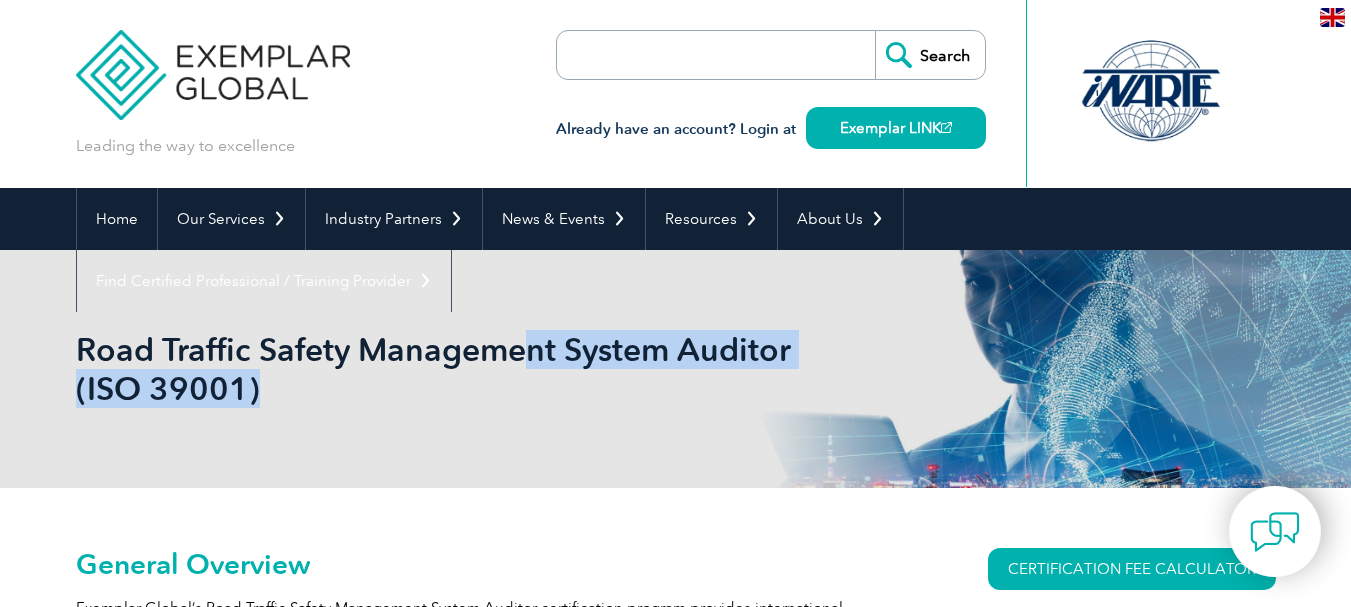drag, startPoint x: 71, startPoint y: 347, endPoint x: 523, endPoint y: 347, distance: 452 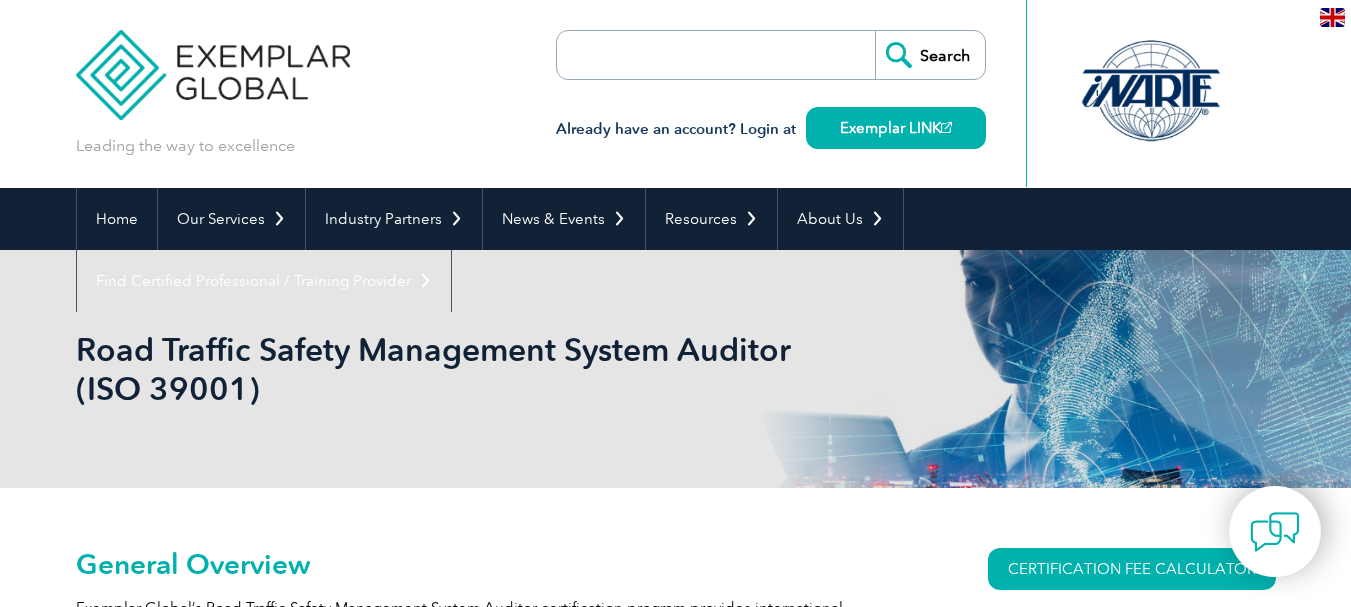click on "Road Traffic Safety Management System Auditor (ISO 39001)" at bounding box center (460, 369) 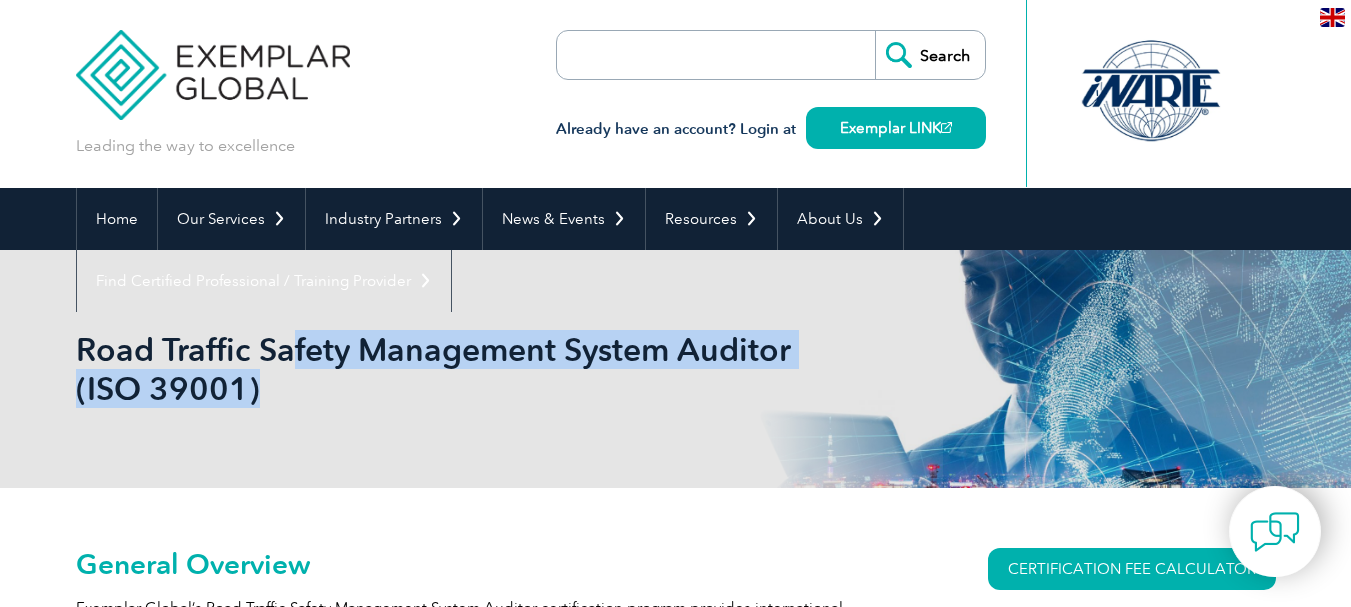 drag, startPoint x: 72, startPoint y: 348, endPoint x: 287, endPoint y: 346, distance: 215.00931 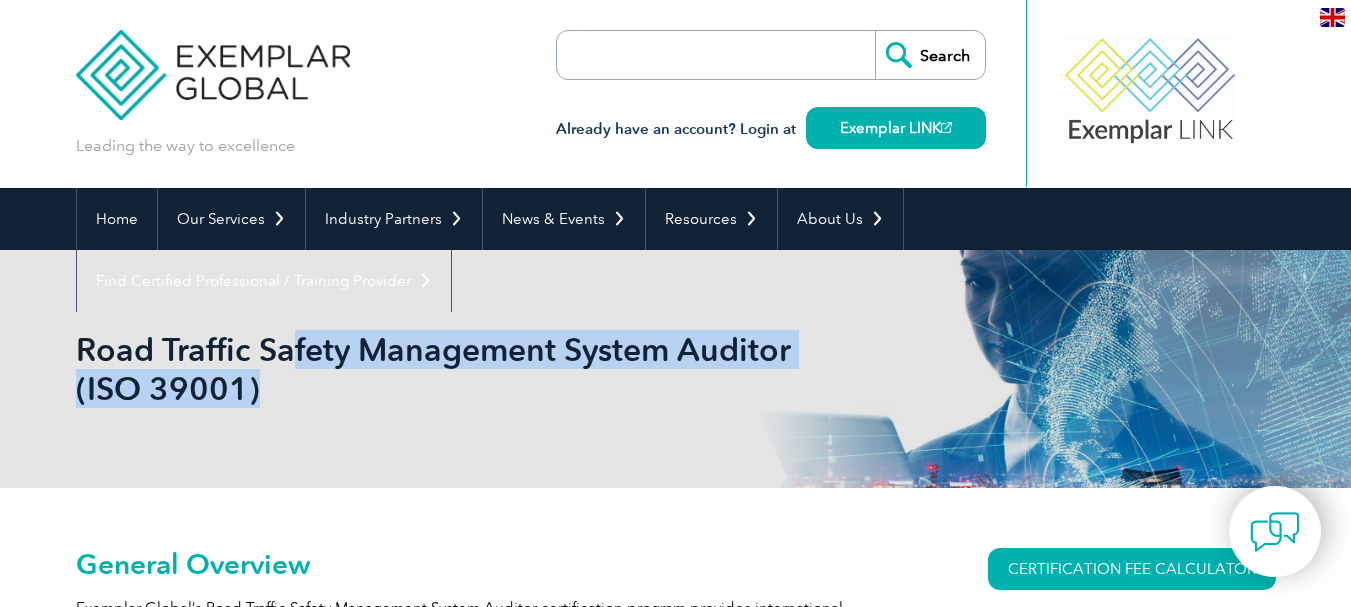 click on "Road Traffic Safety Management System Auditor (ISO 39001)" at bounding box center [460, 369] 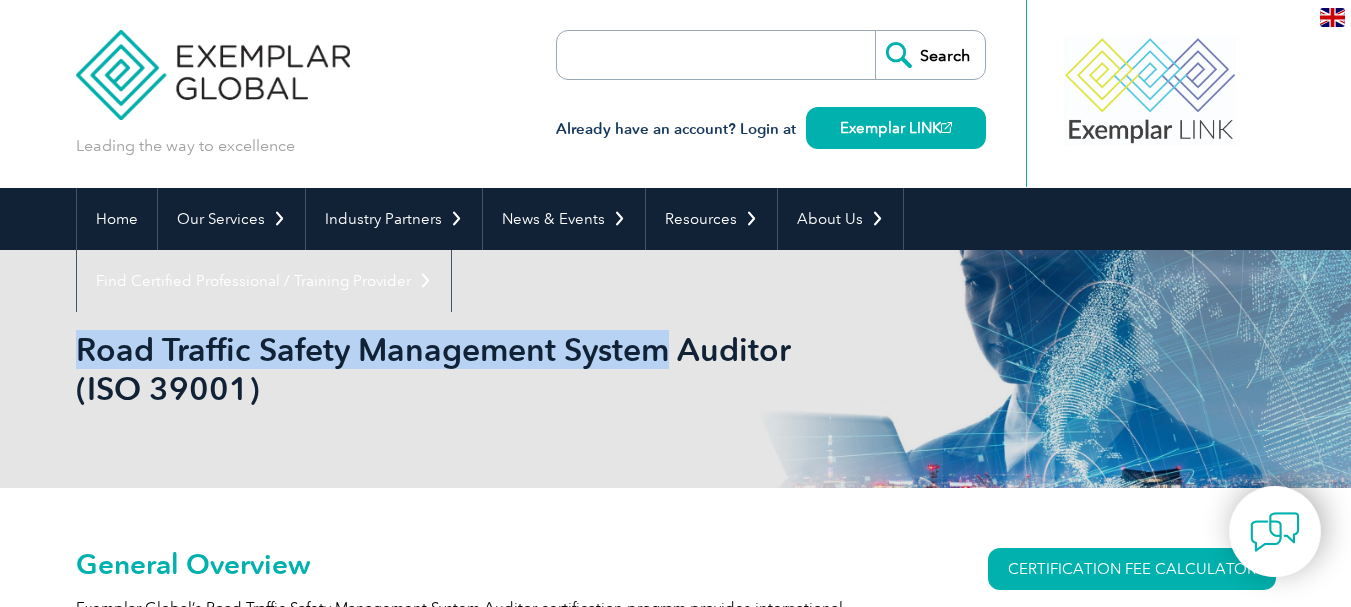 drag, startPoint x: 669, startPoint y: 343, endPoint x: 85, endPoint y: 314, distance: 584.7196 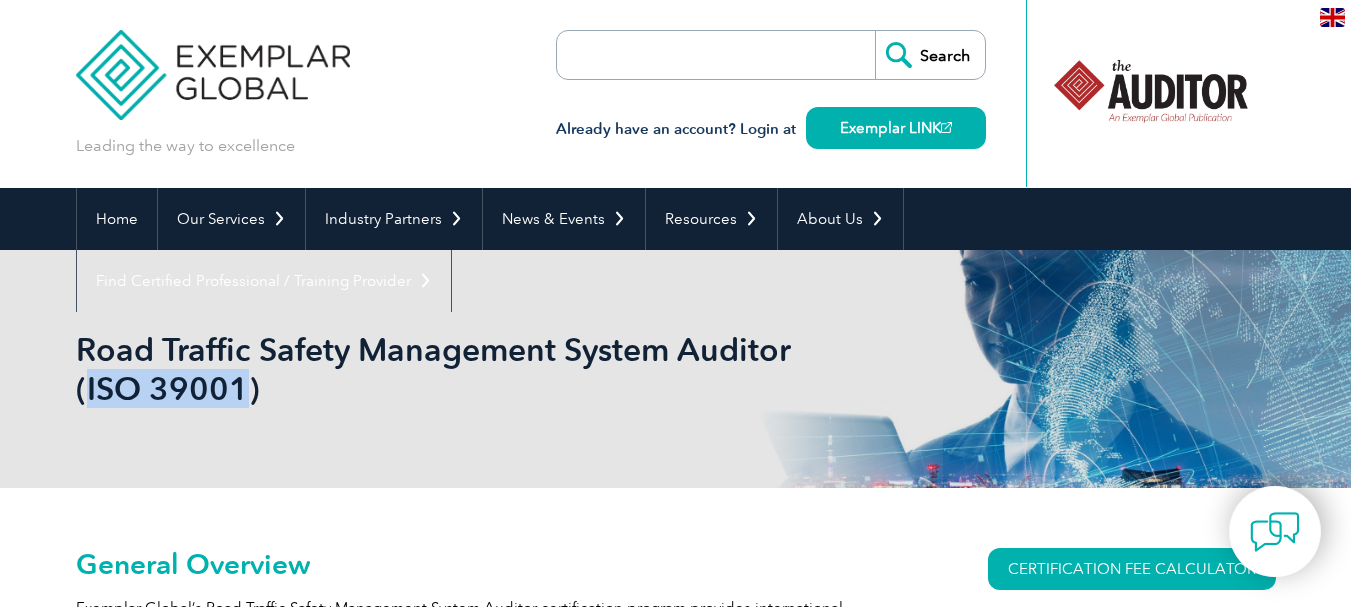 drag, startPoint x: 89, startPoint y: 388, endPoint x: 249, endPoint y: 388, distance: 160 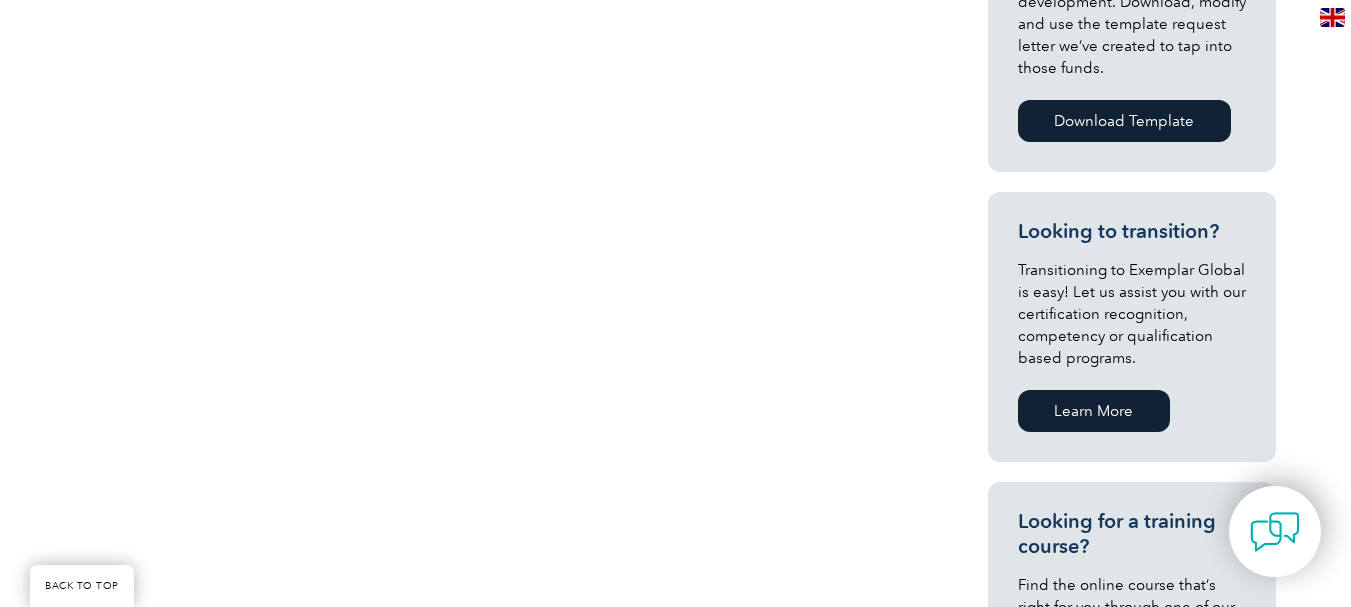 scroll, scrollTop: 400, scrollLeft: 0, axis: vertical 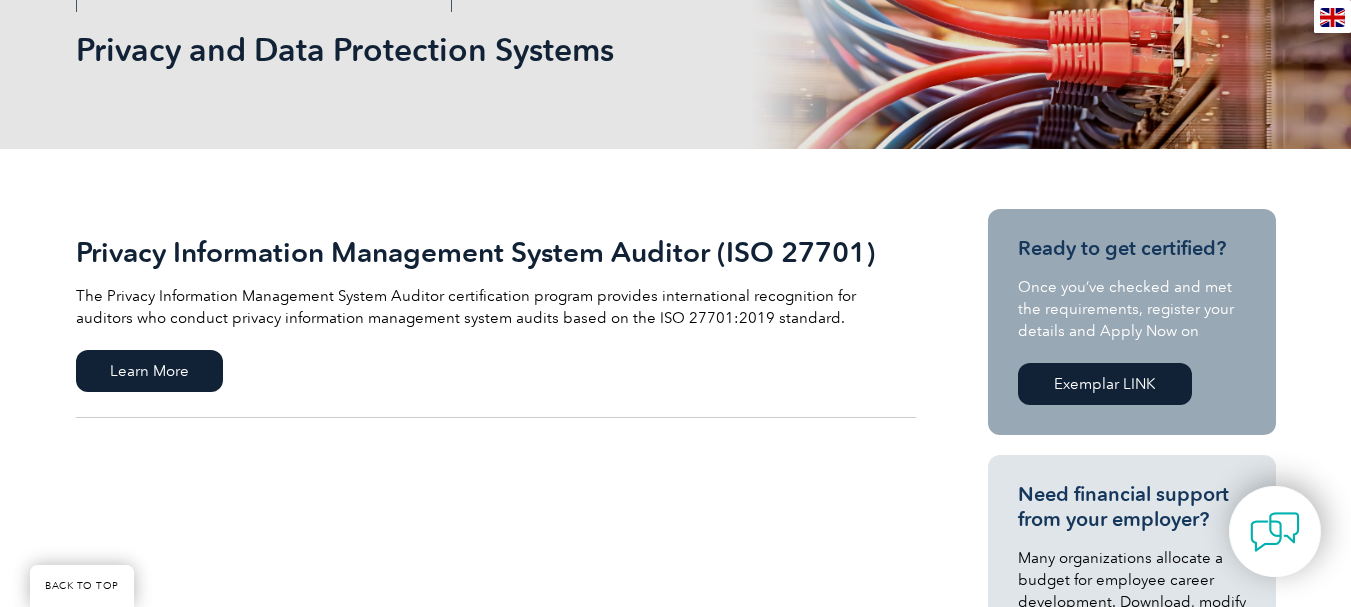 click on "Privacy Information Management System Auditor (ISO 27701)" at bounding box center [496, 252] 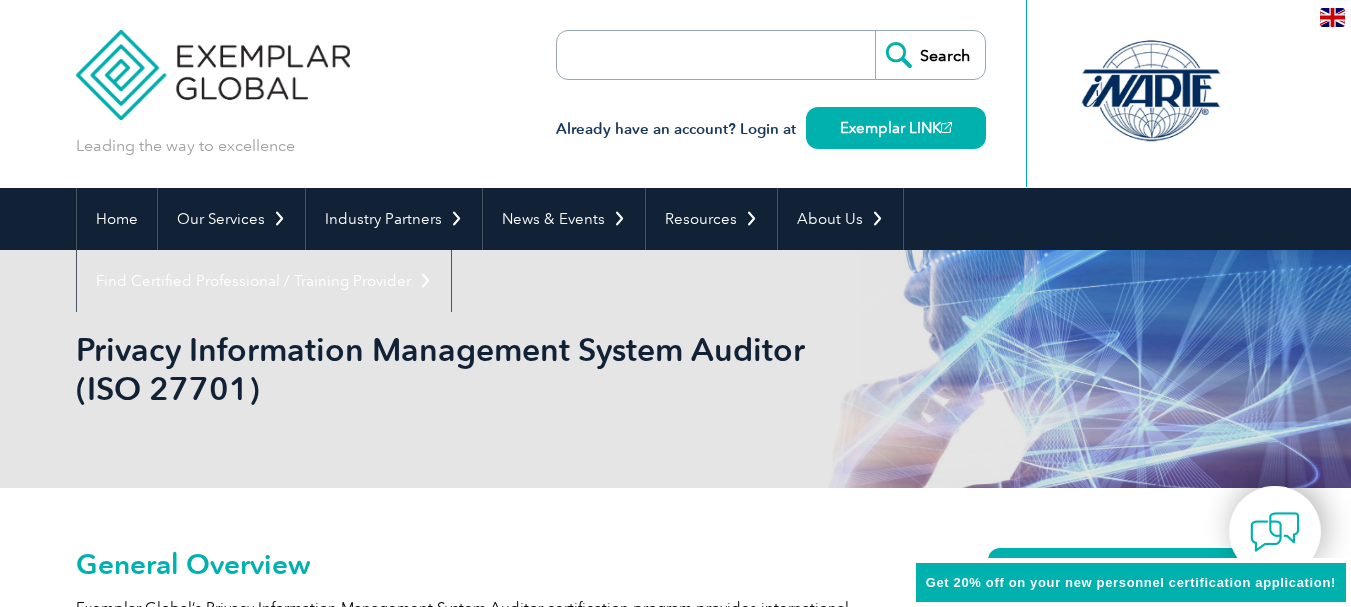 scroll, scrollTop: 0, scrollLeft: 0, axis: both 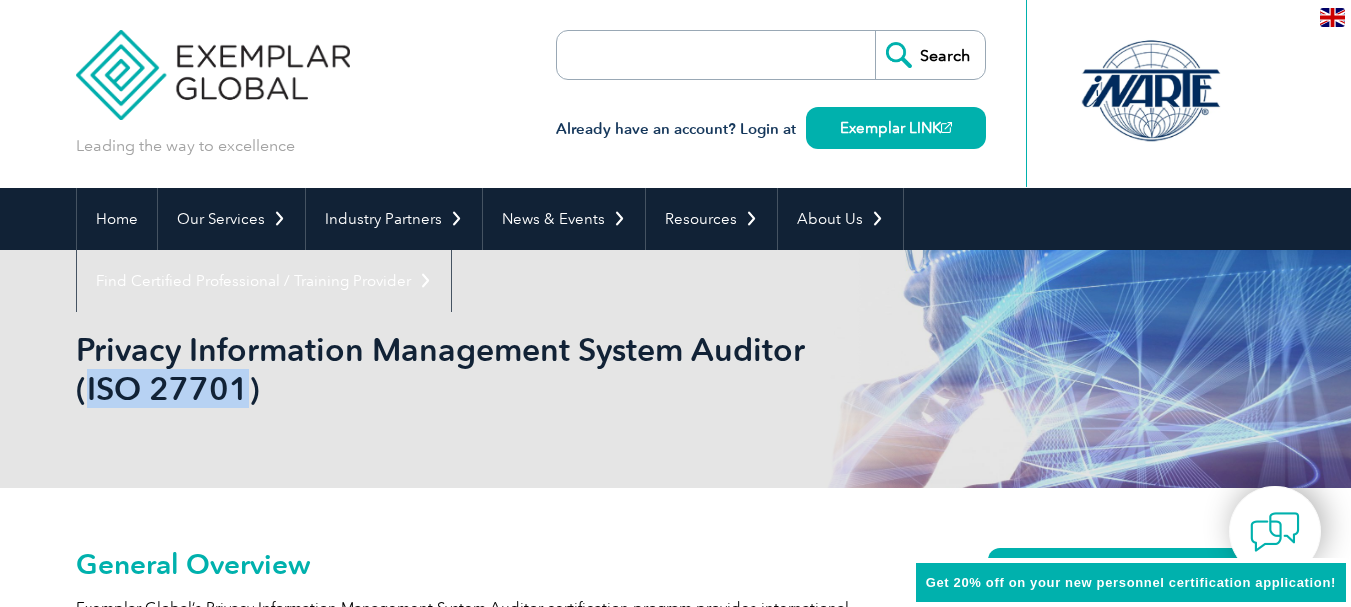 click on "Privacy Information Management System Auditor (ISO 27701)" at bounding box center (460, 369) 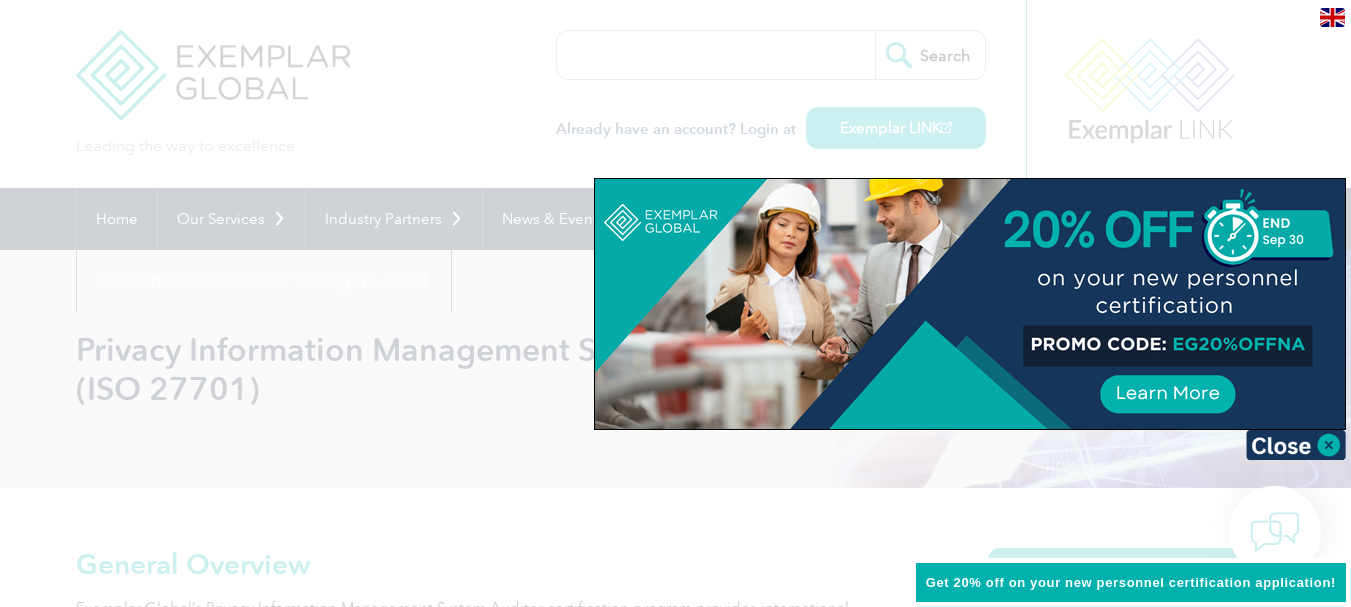 click at bounding box center [675, 303] 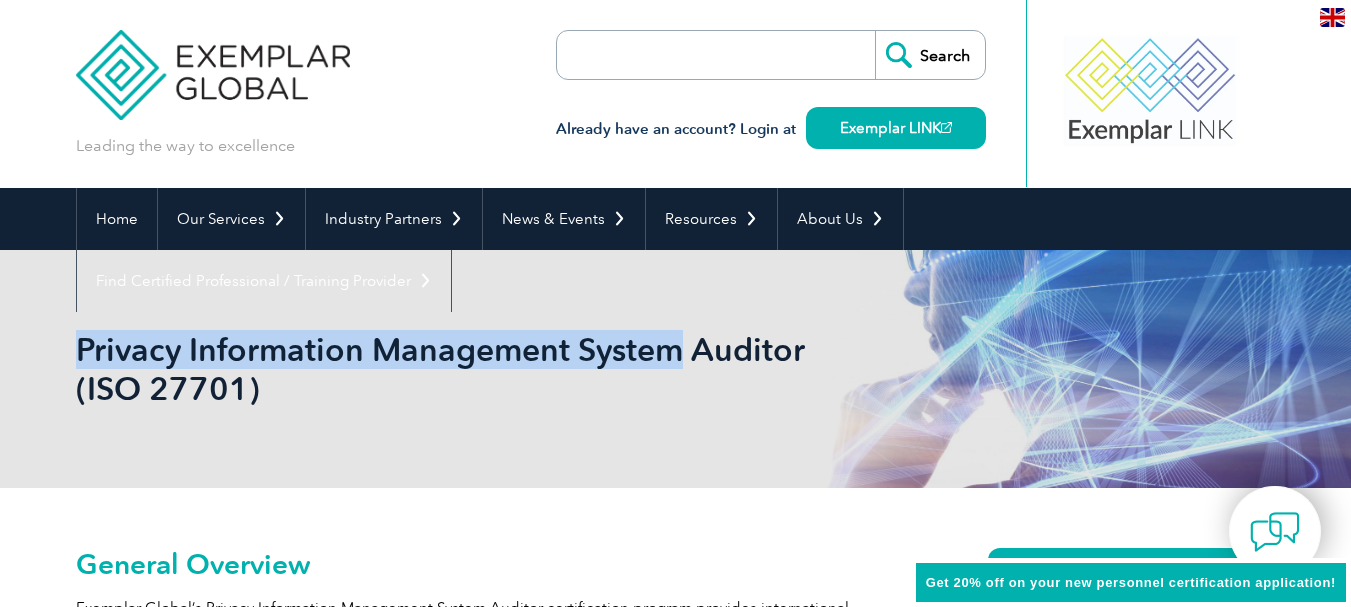 drag, startPoint x: 77, startPoint y: 348, endPoint x: 683, endPoint y: 350, distance: 606.0033 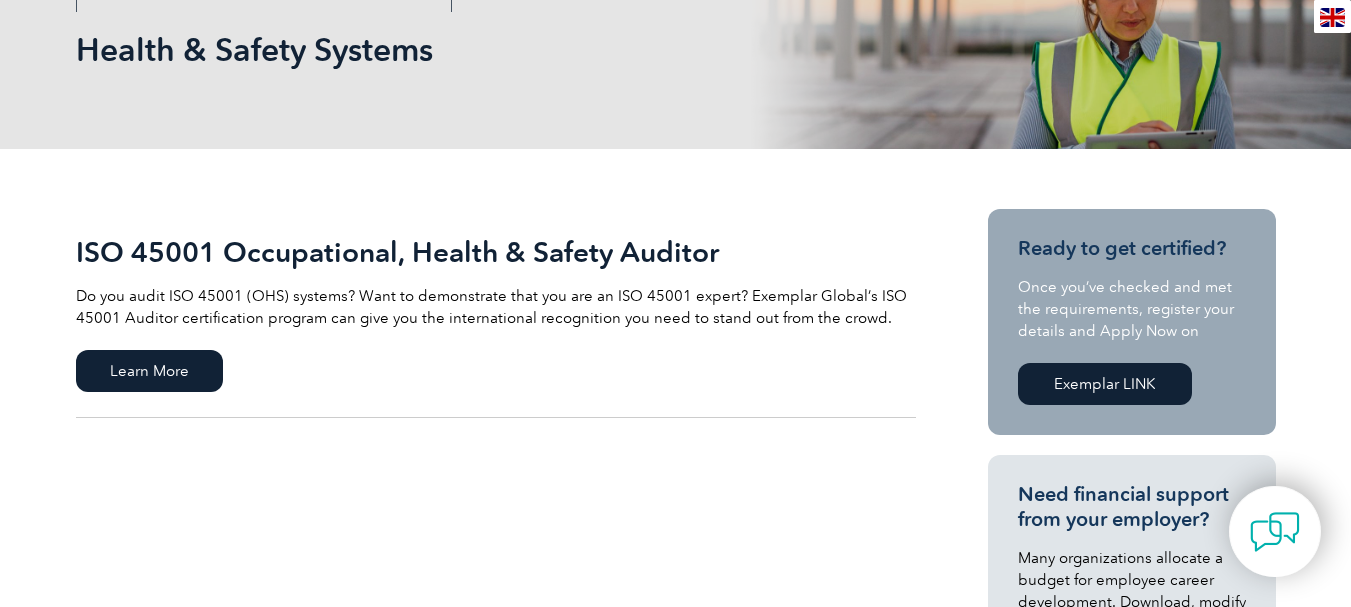 scroll, scrollTop: 0, scrollLeft: 0, axis: both 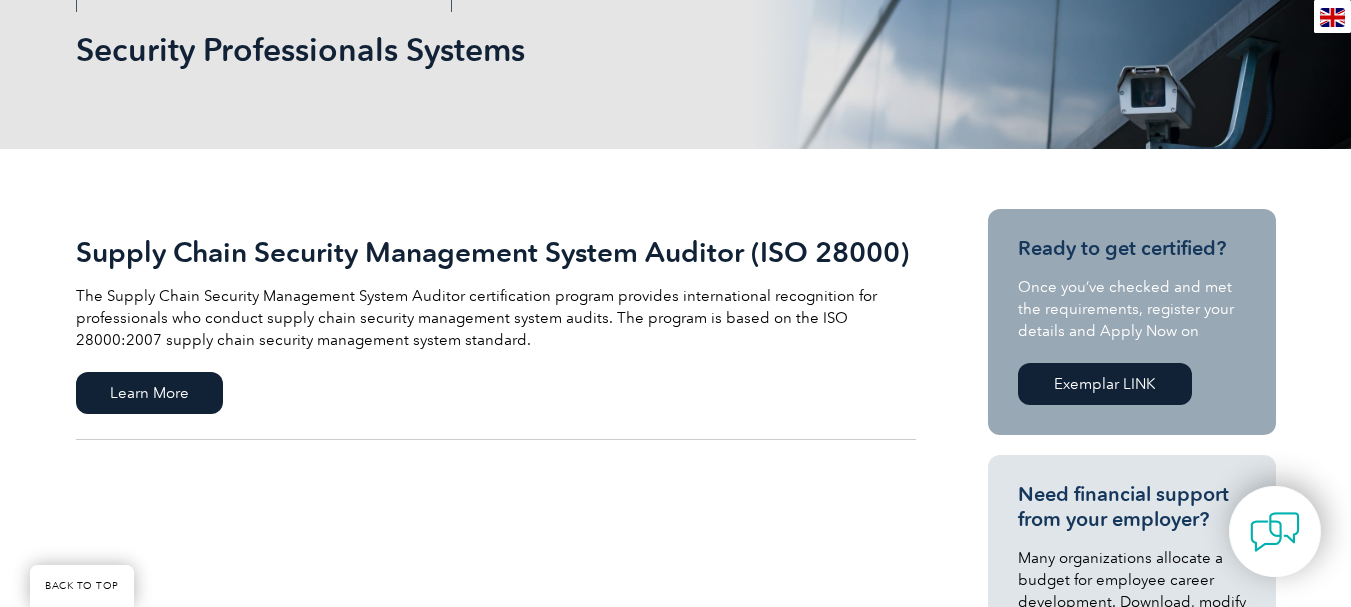 click on "Supply Chain Security Management System Auditor (ISO 28000)" at bounding box center [496, 252] 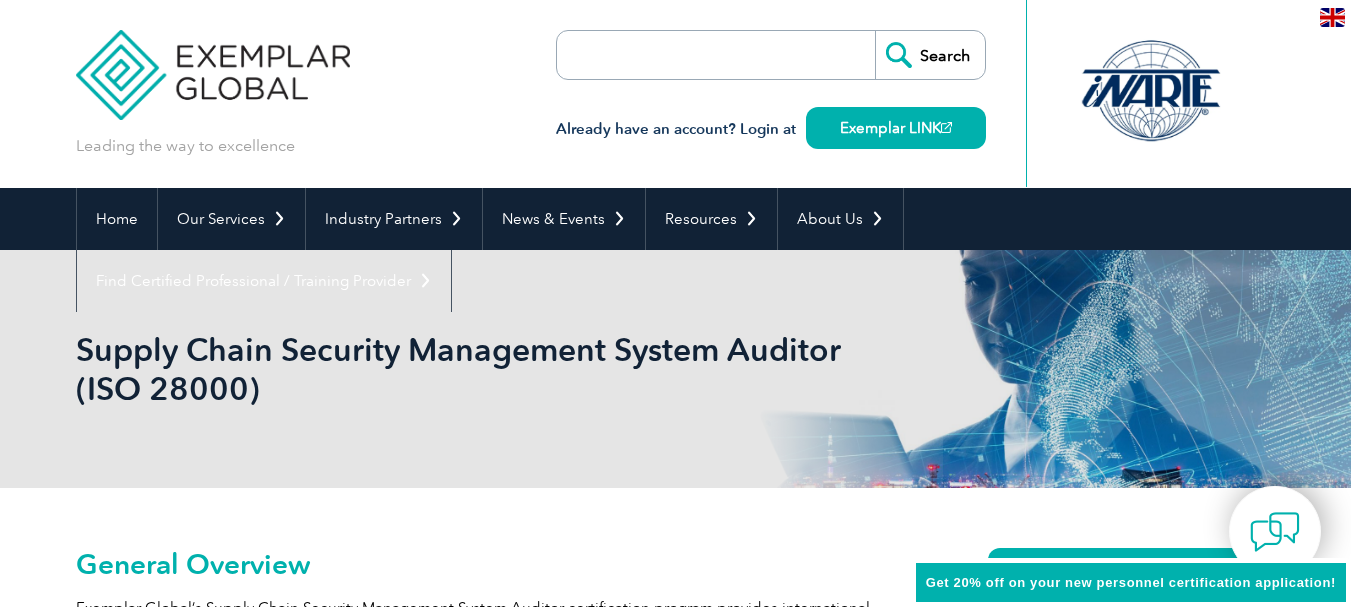 scroll, scrollTop: 0, scrollLeft: 0, axis: both 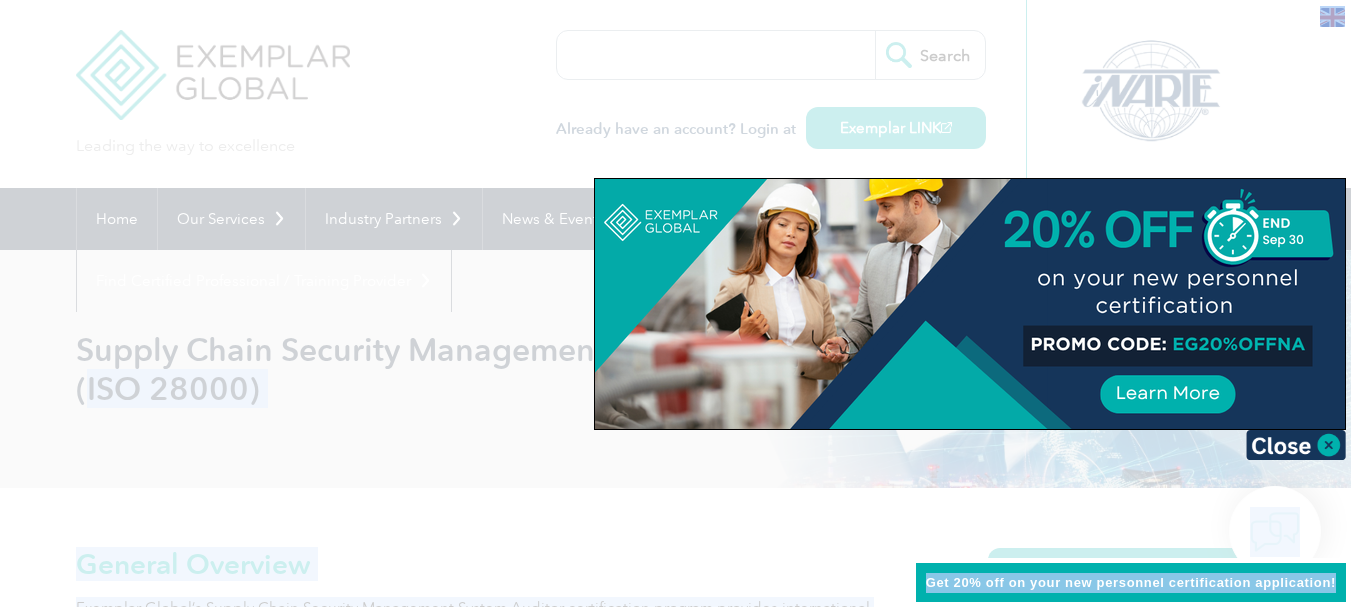 drag, startPoint x: 84, startPoint y: 383, endPoint x: 237, endPoint y: 384, distance: 153.00327 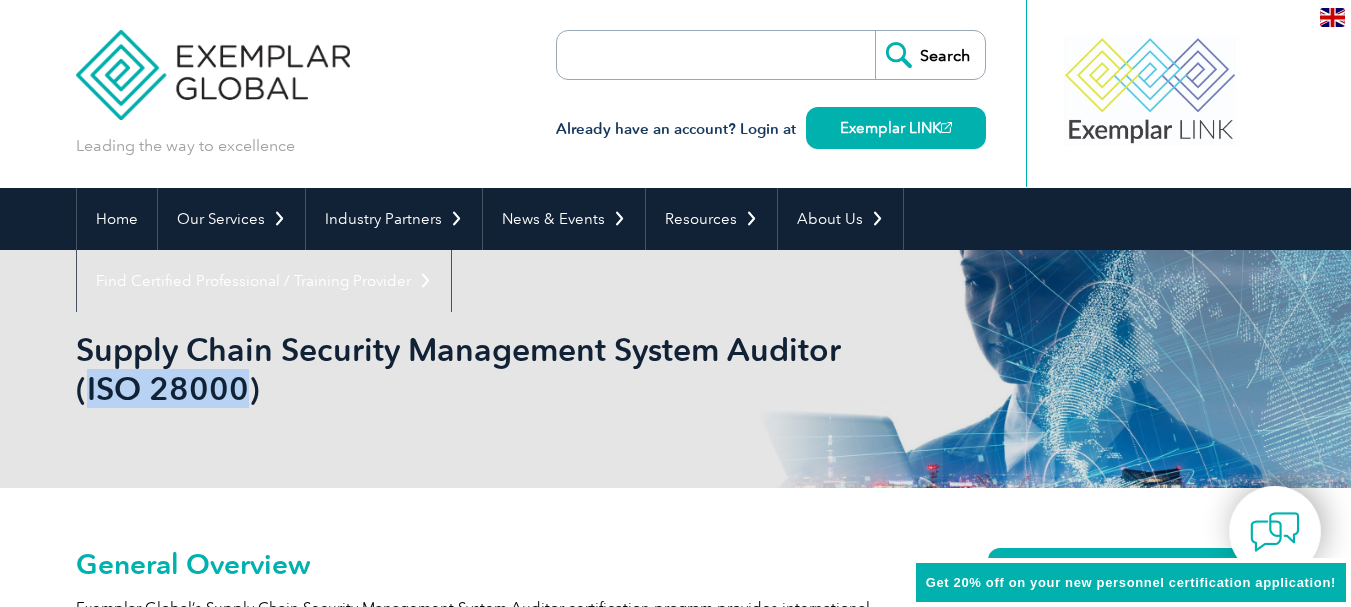drag, startPoint x: 85, startPoint y: 381, endPoint x: 241, endPoint y: 385, distance: 156.05127 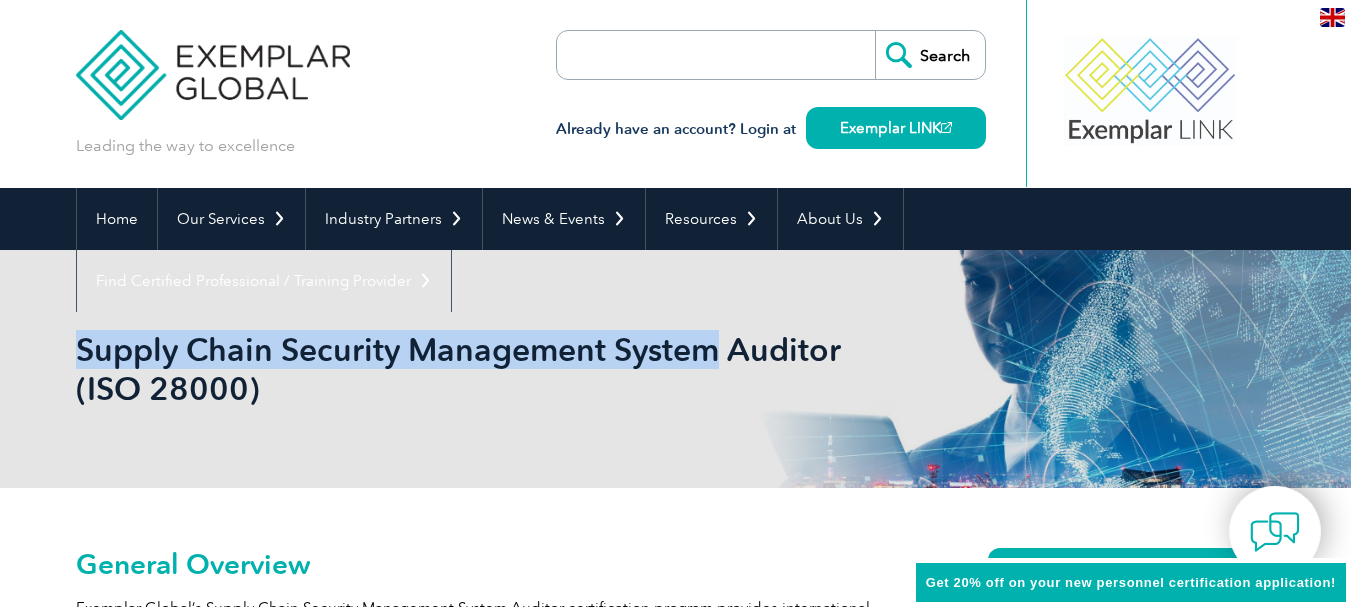 drag, startPoint x: 80, startPoint y: 350, endPoint x: 722, endPoint y: 349, distance: 642.0008 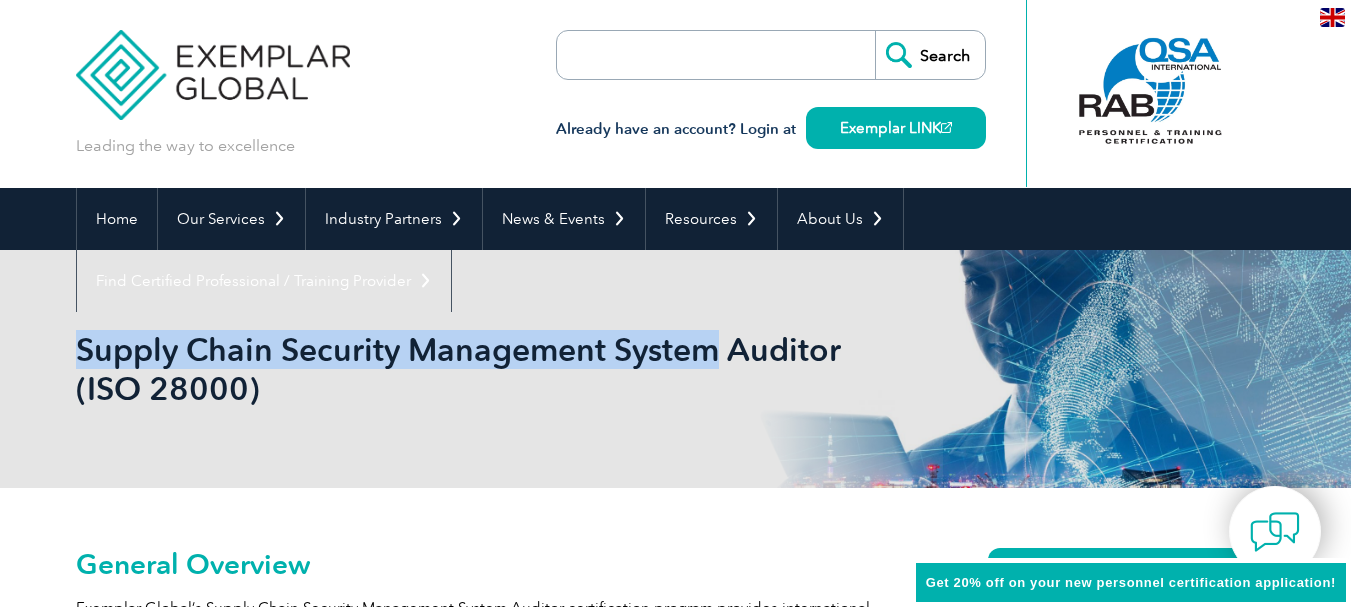 copy on "Supply Chain Security Management System" 